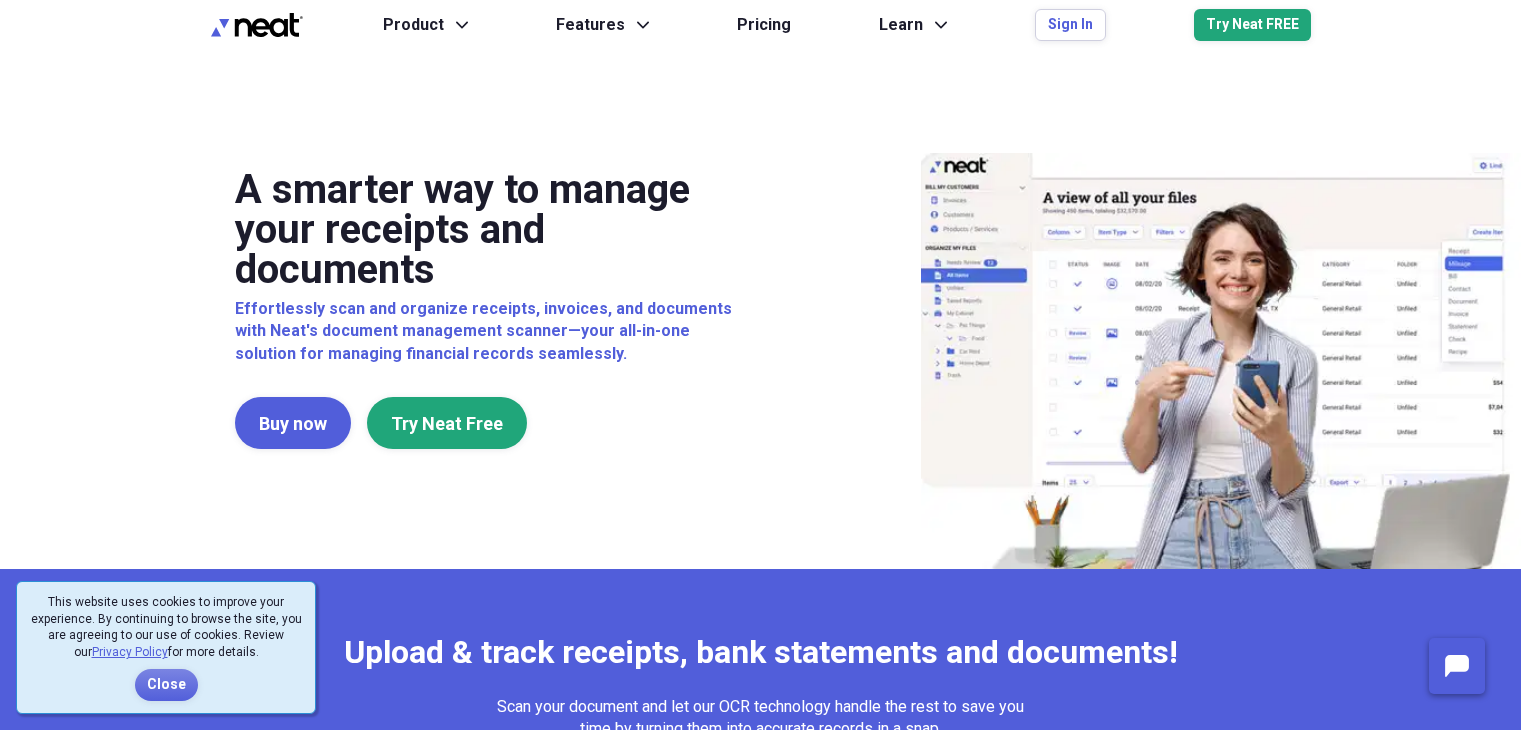 scroll, scrollTop: 0, scrollLeft: 0, axis: both 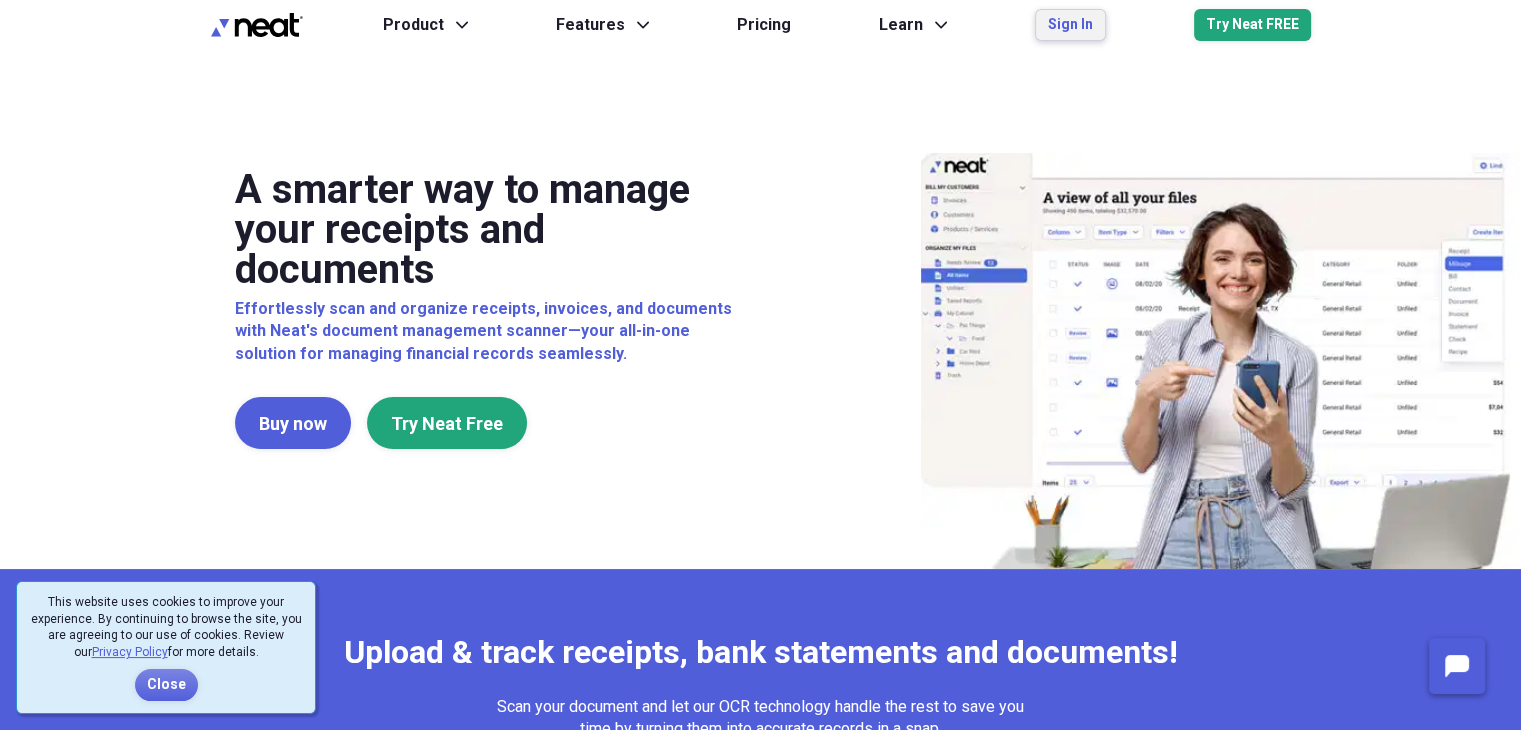 click on "Sign In" at bounding box center (1070, 25) 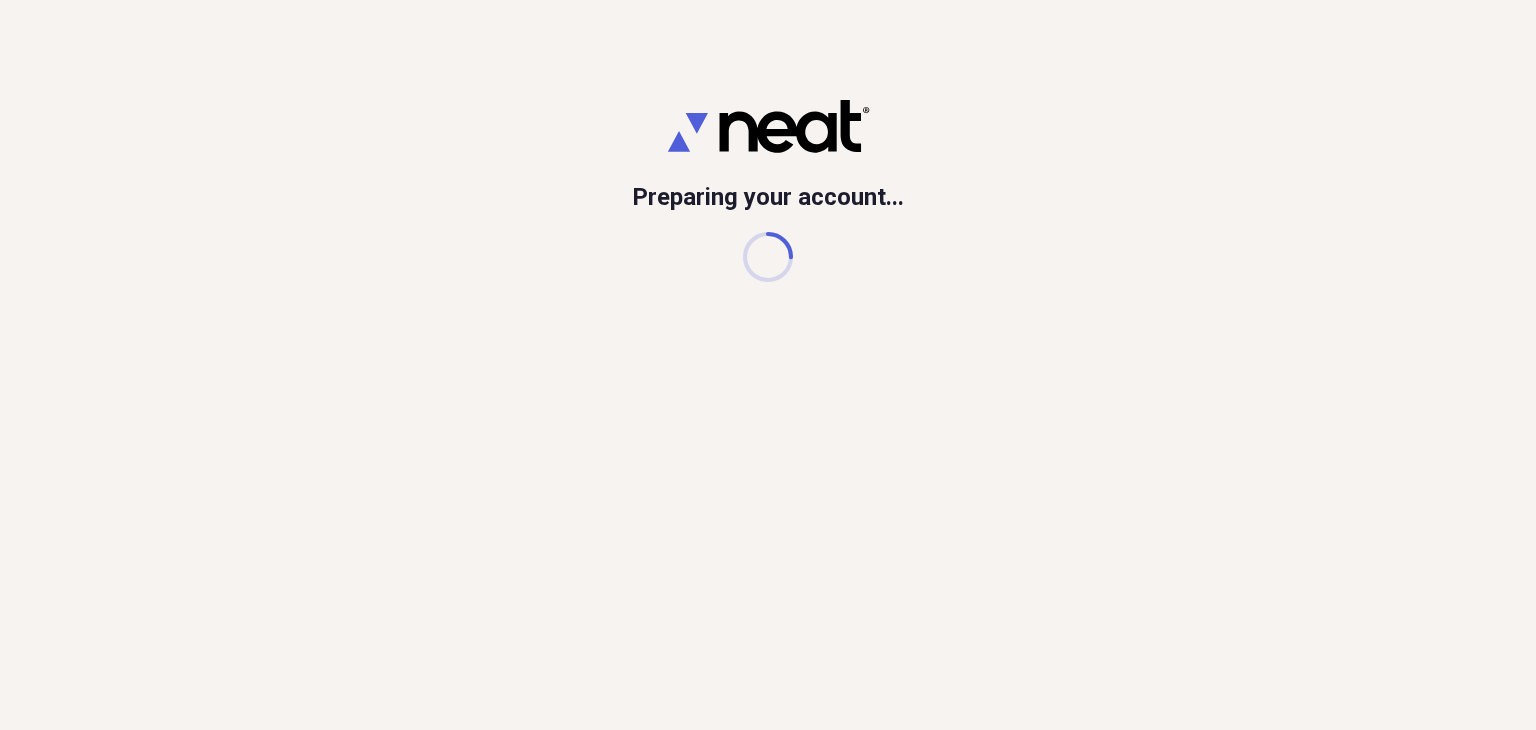 scroll, scrollTop: 0, scrollLeft: 0, axis: both 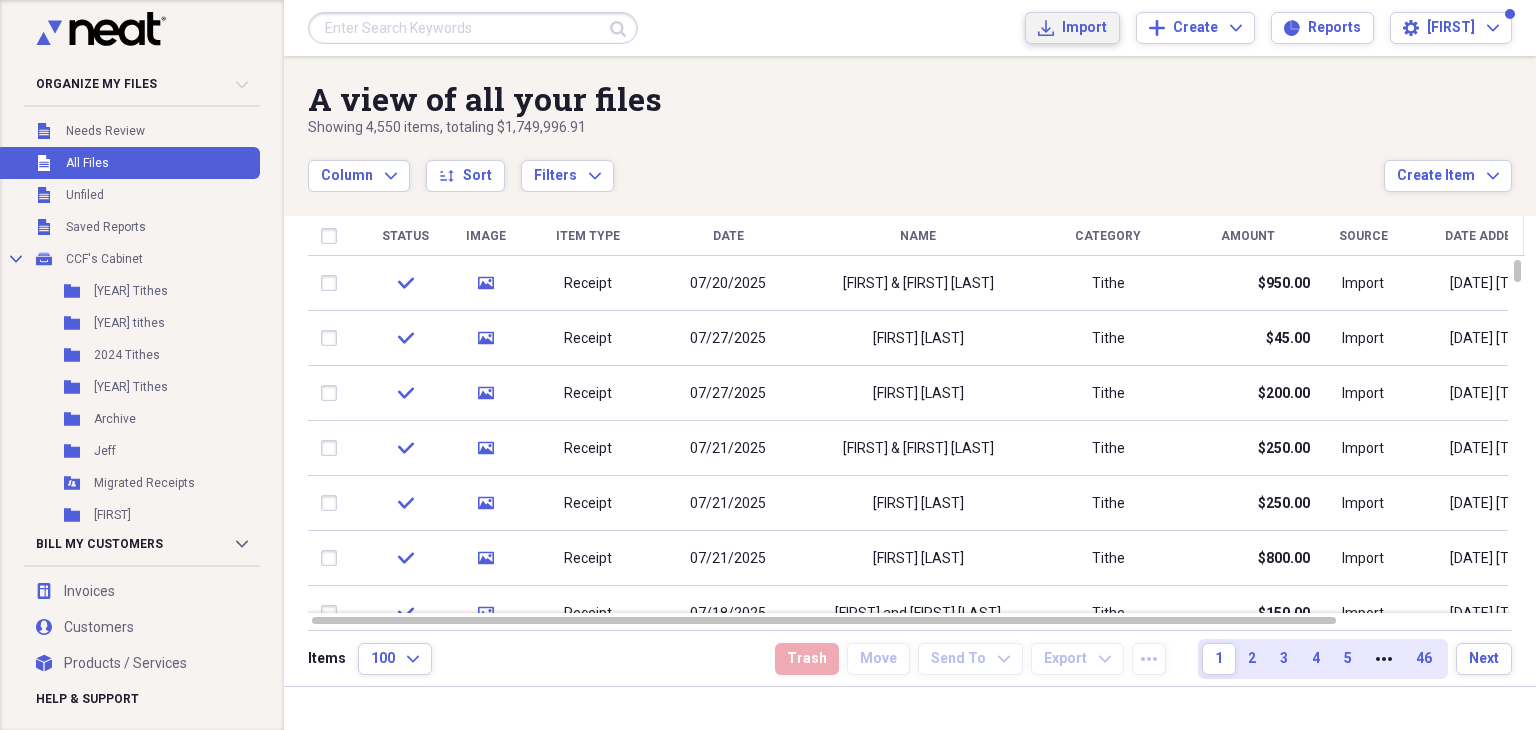 click on "Import" at bounding box center [1084, 28] 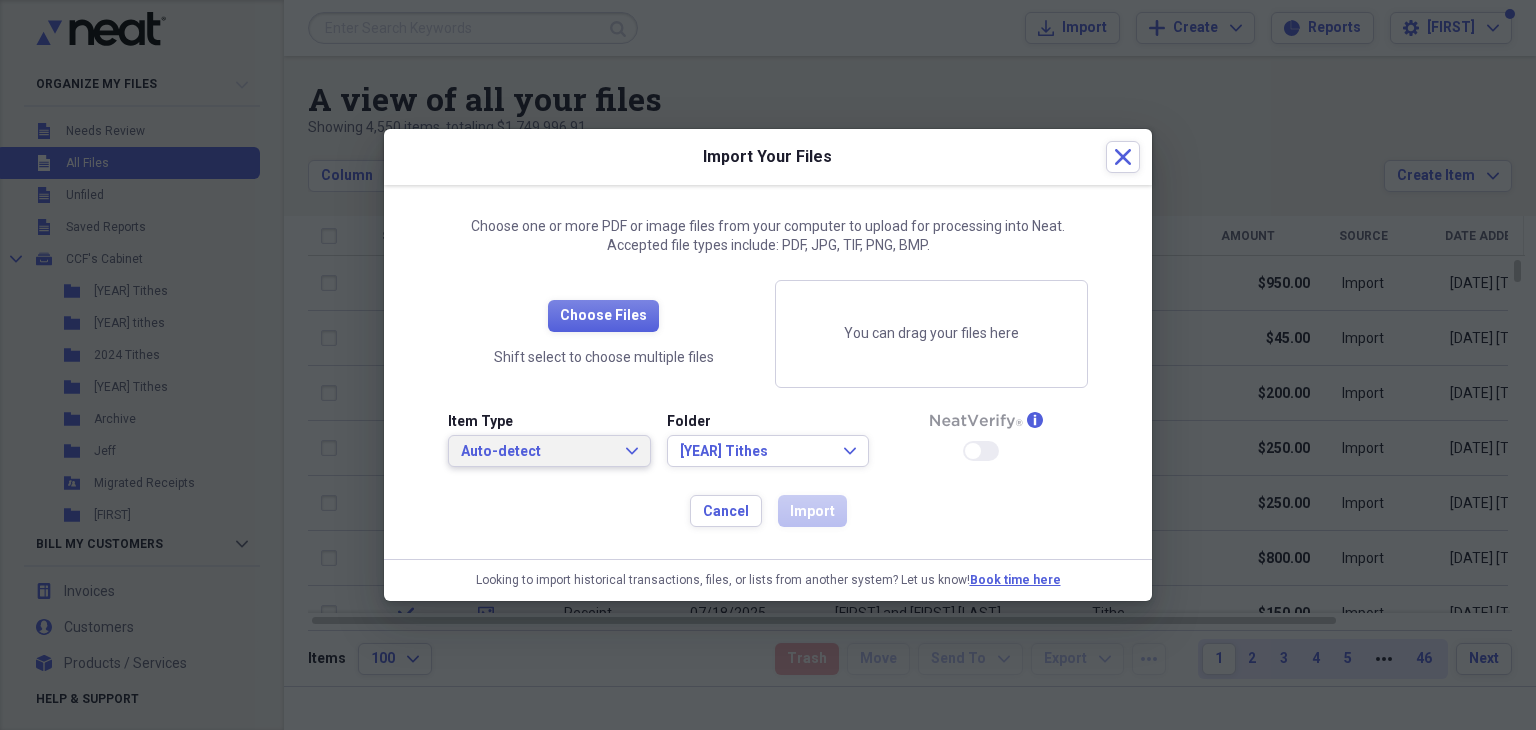 click on "Expand" 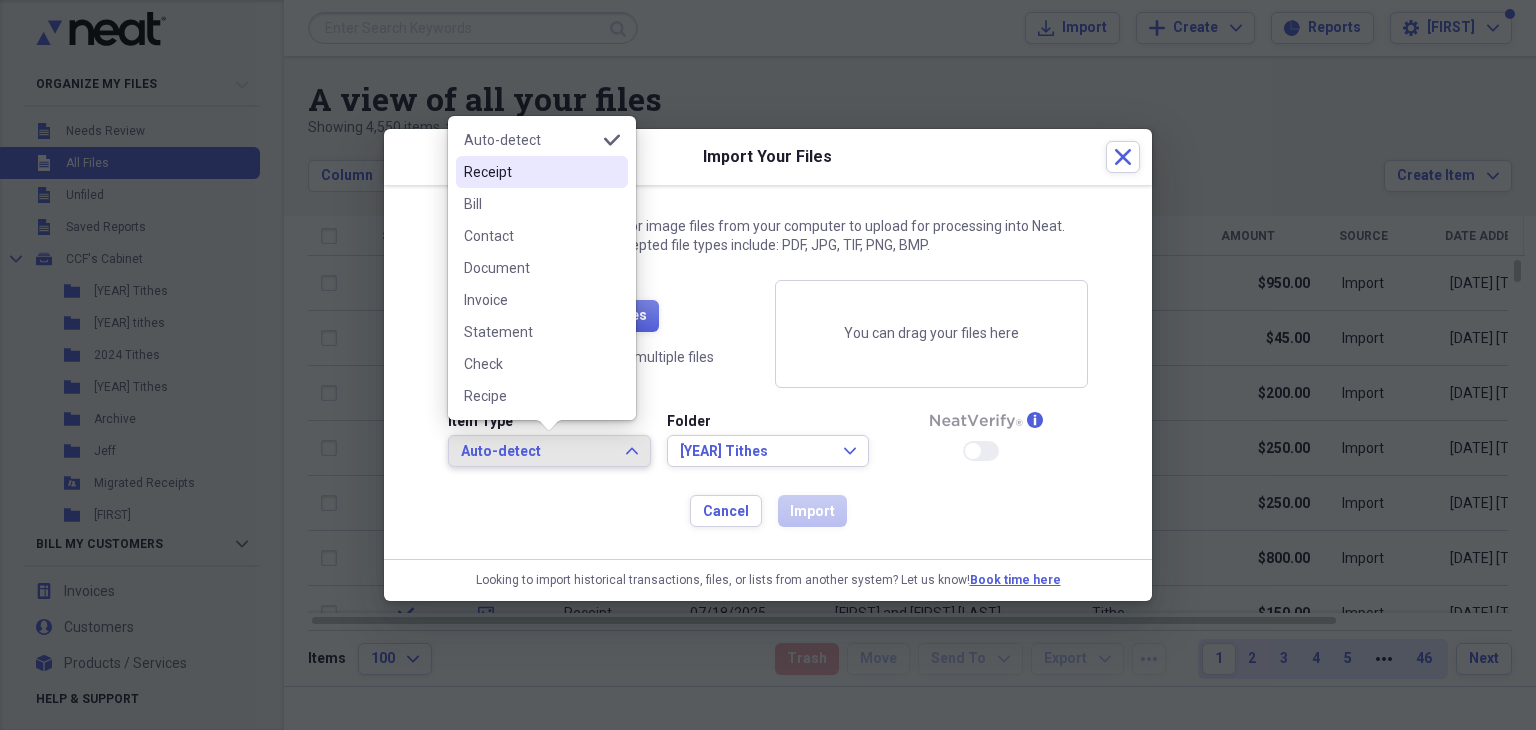 click on "Receipt" at bounding box center [530, 172] 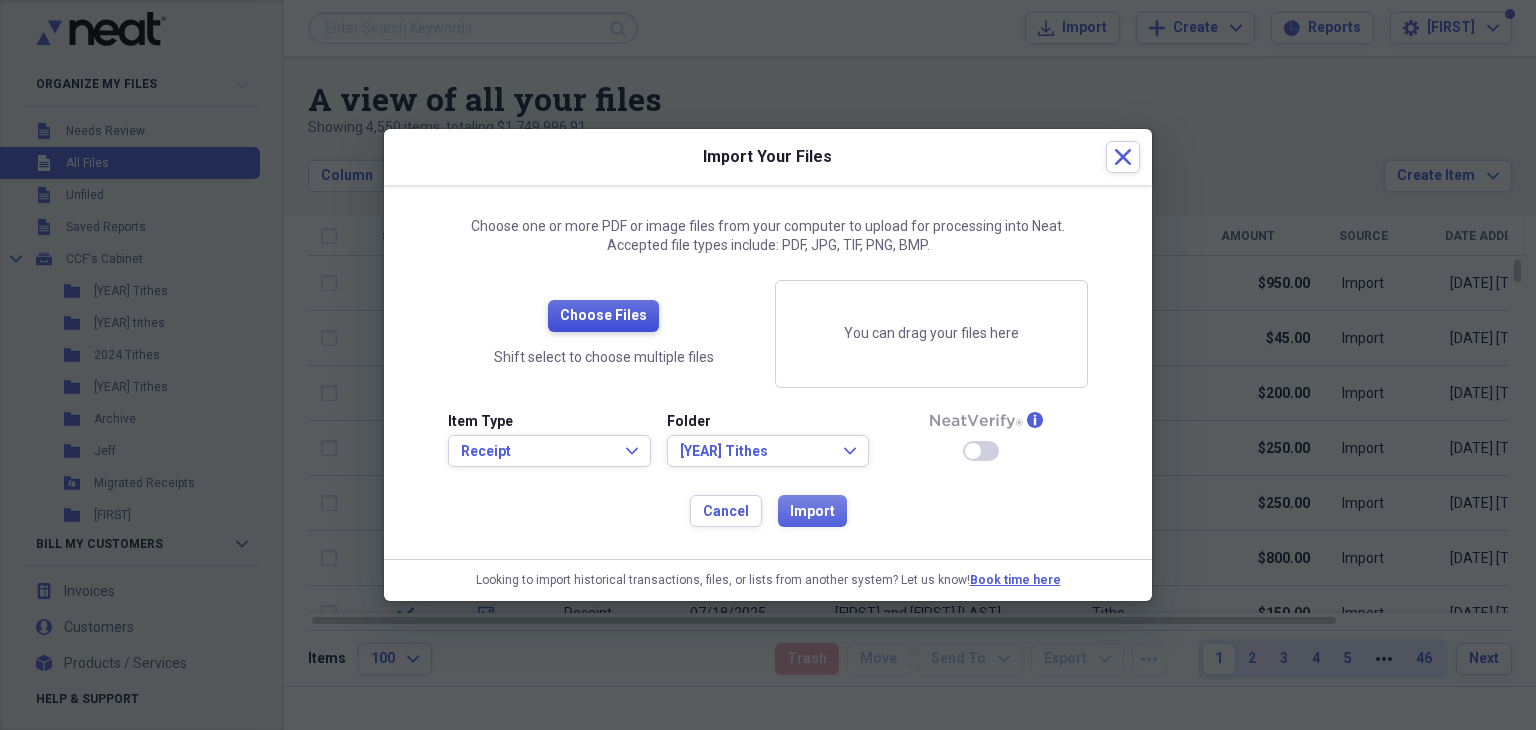 click on "Choose Files" at bounding box center (603, 316) 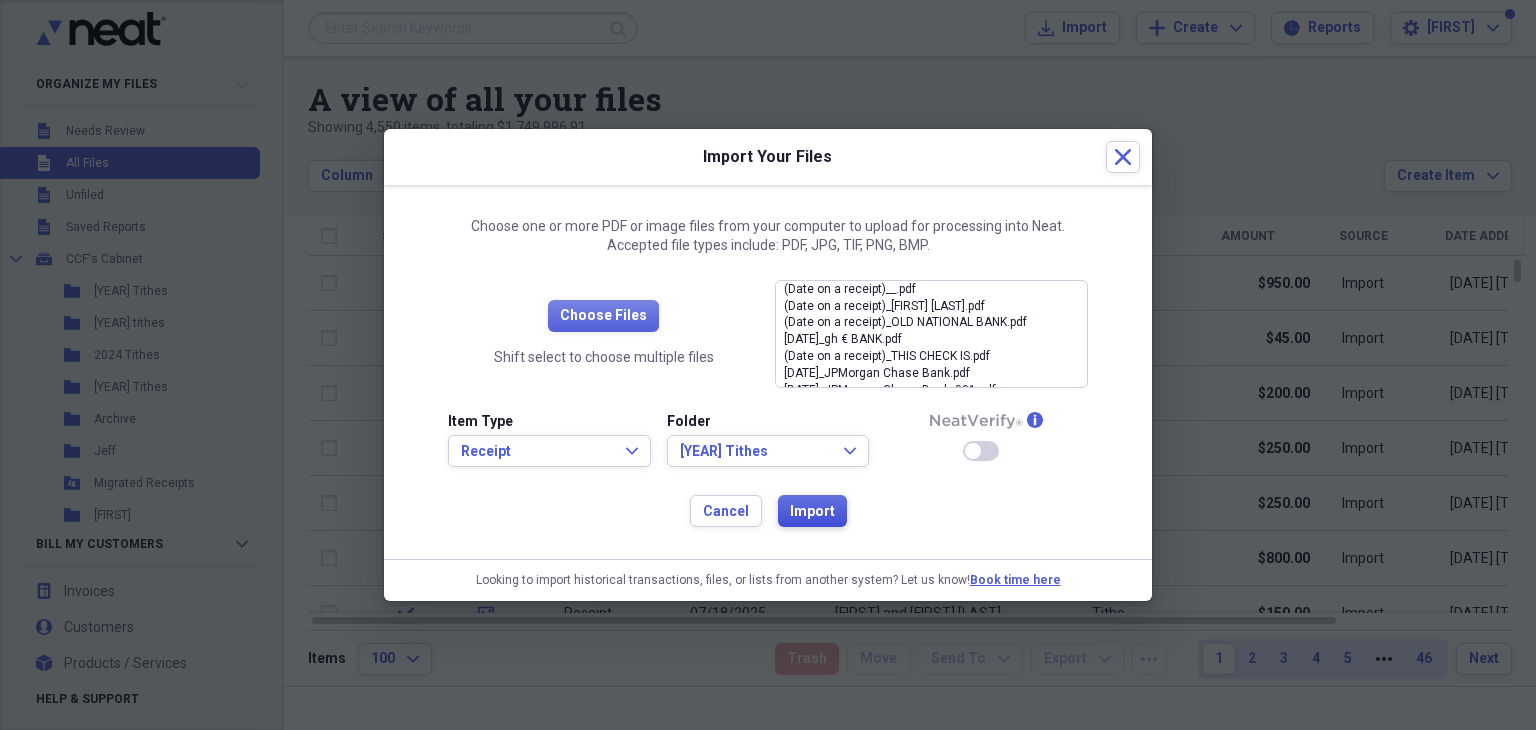 click on "Import" at bounding box center [812, 512] 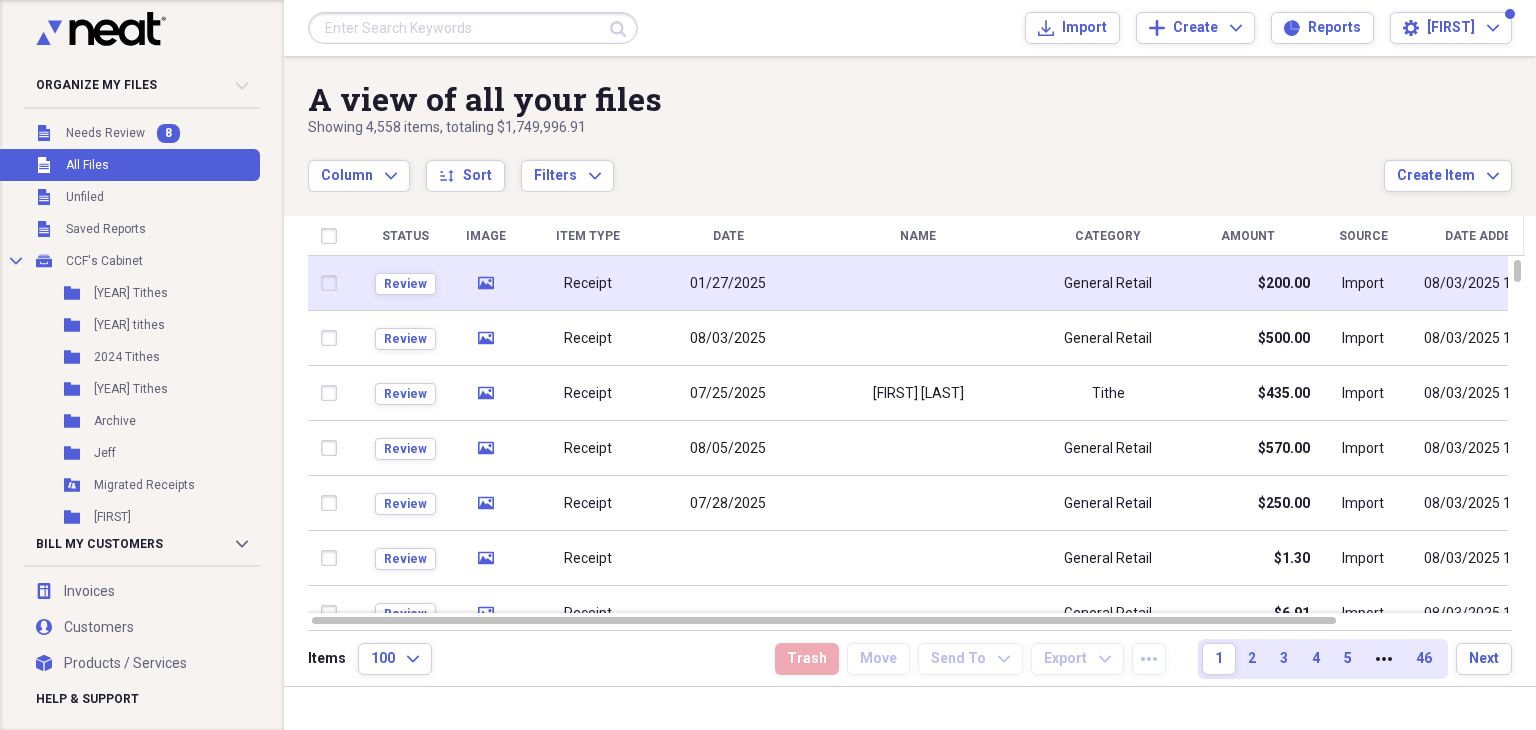 click on "01/27/2025" at bounding box center (728, 284) 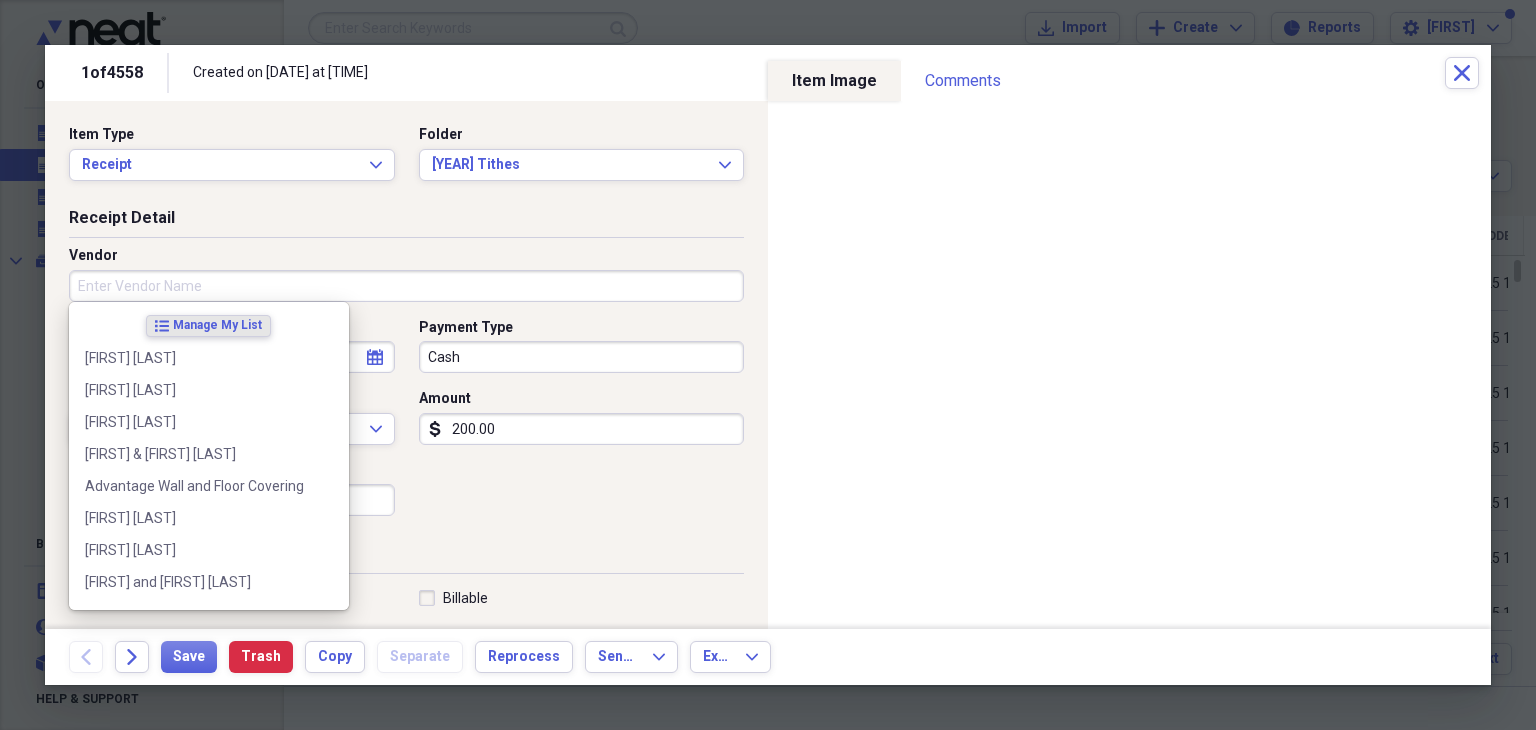 click on "Vendor" at bounding box center (406, 286) 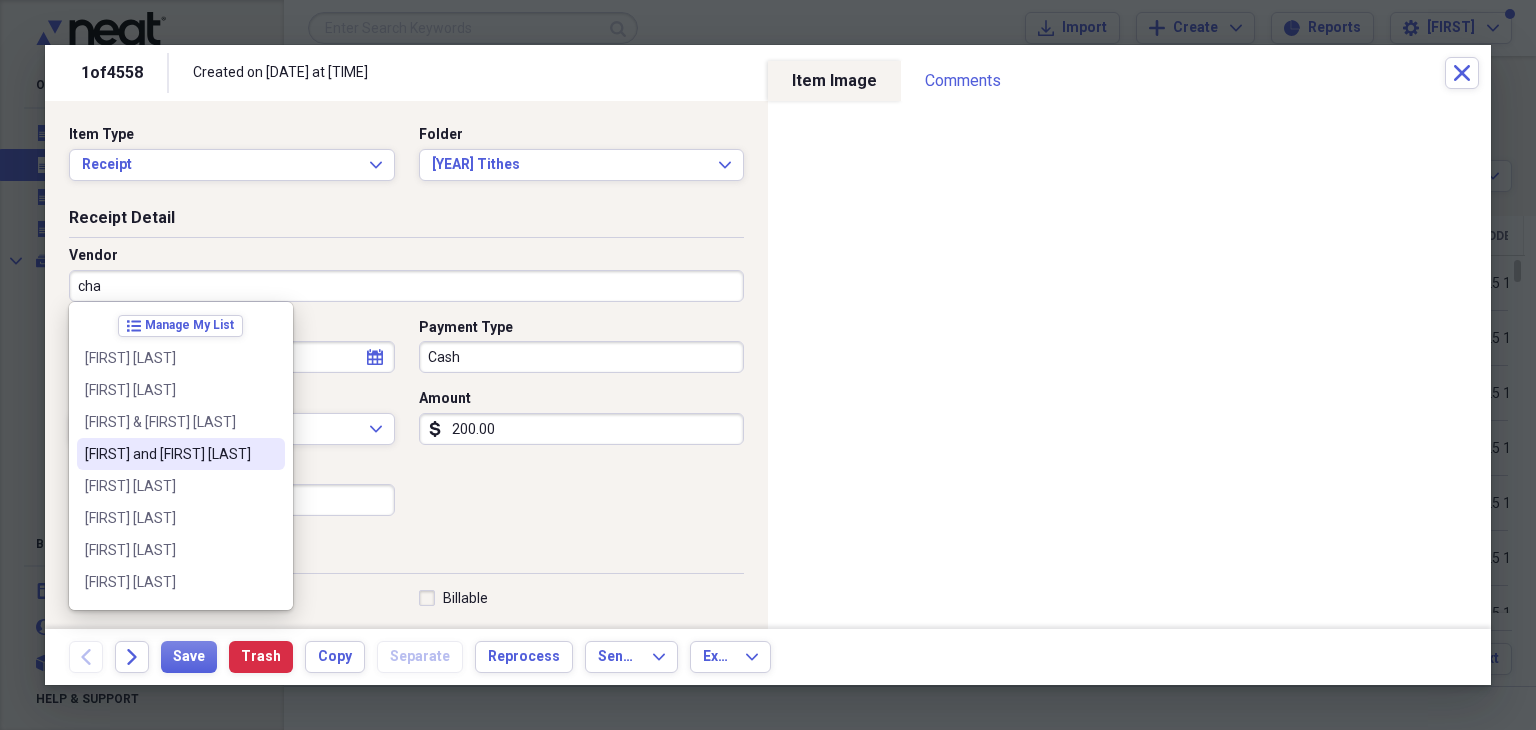 click on "[FIRST] and [FIRST] [LAST]" at bounding box center [169, 454] 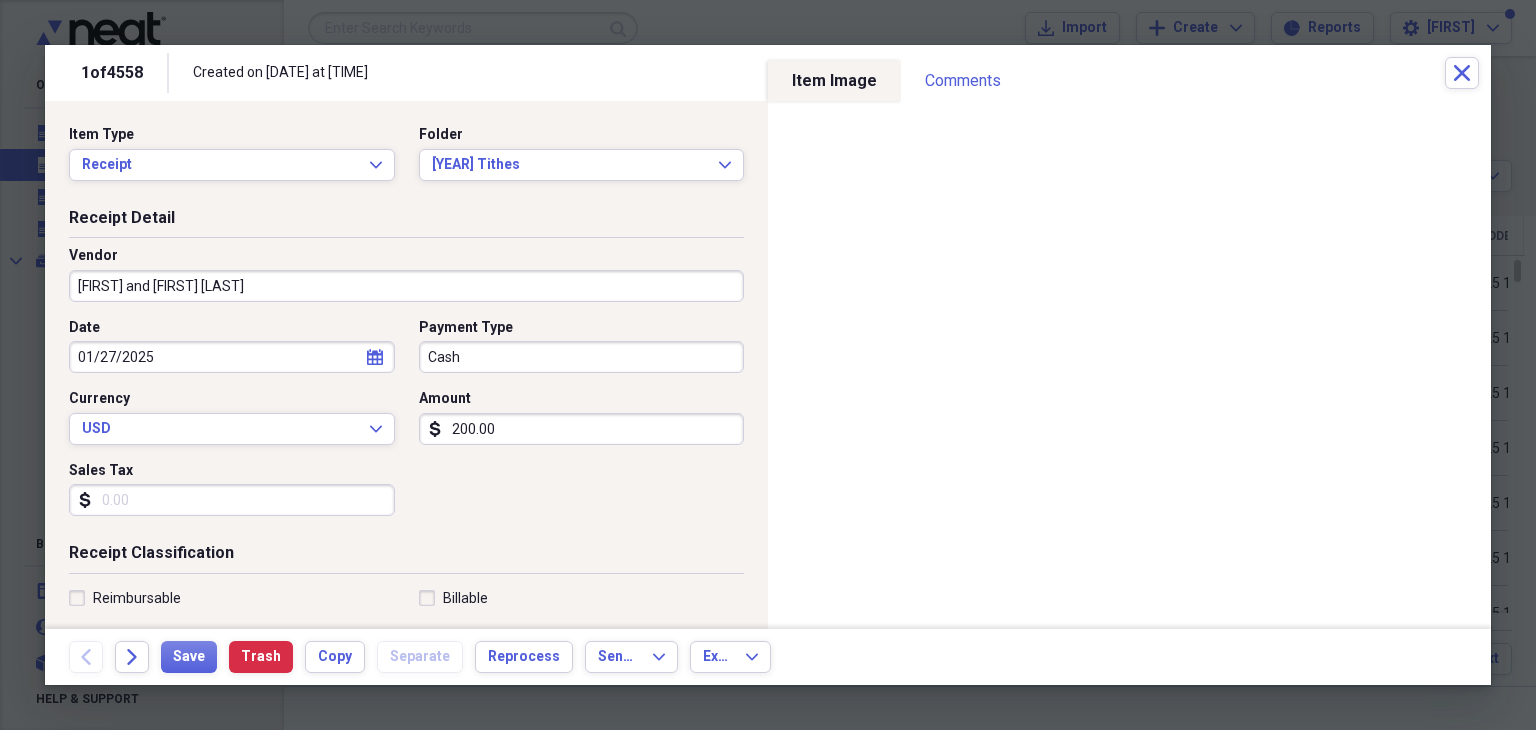 type on "Tithe" 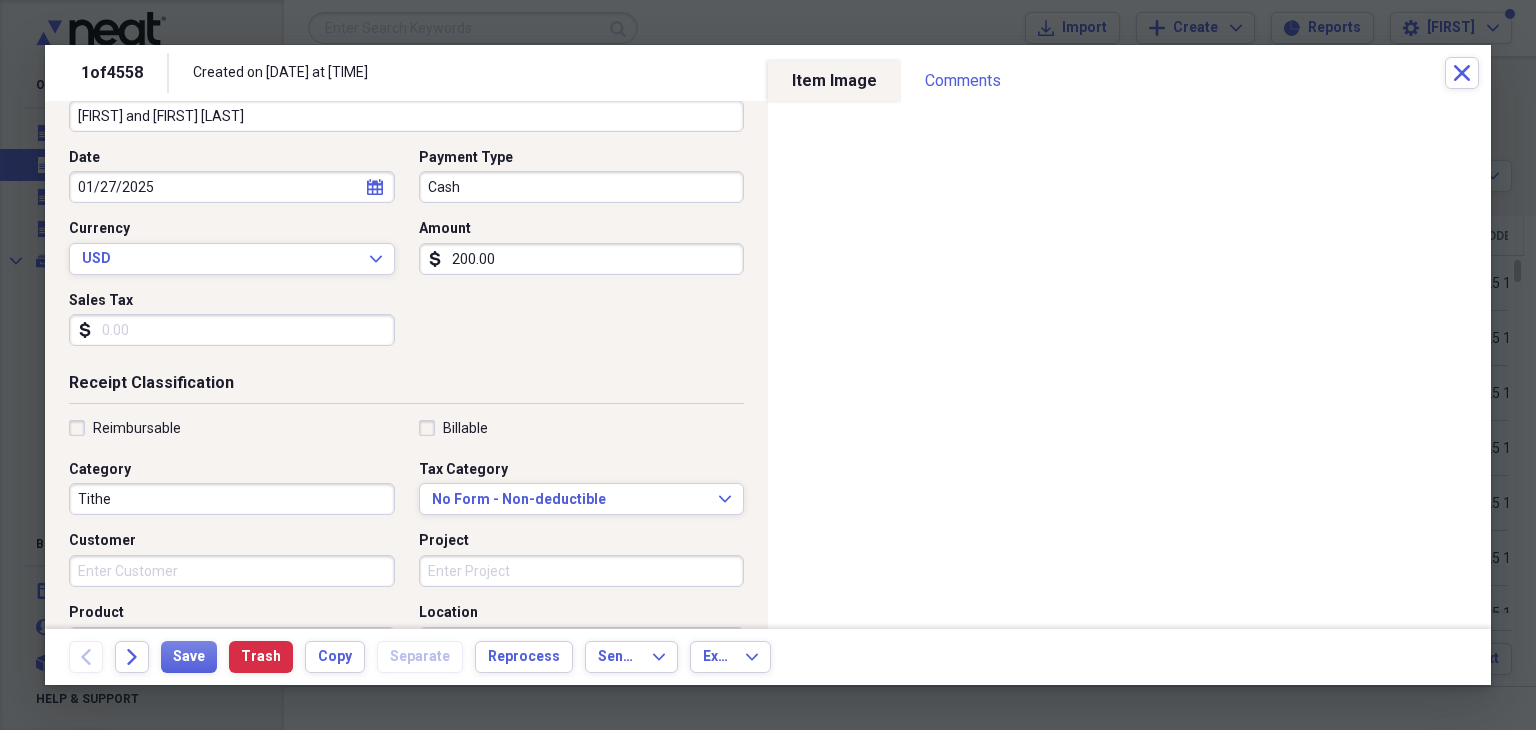 scroll, scrollTop: 200, scrollLeft: 0, axis: vertical 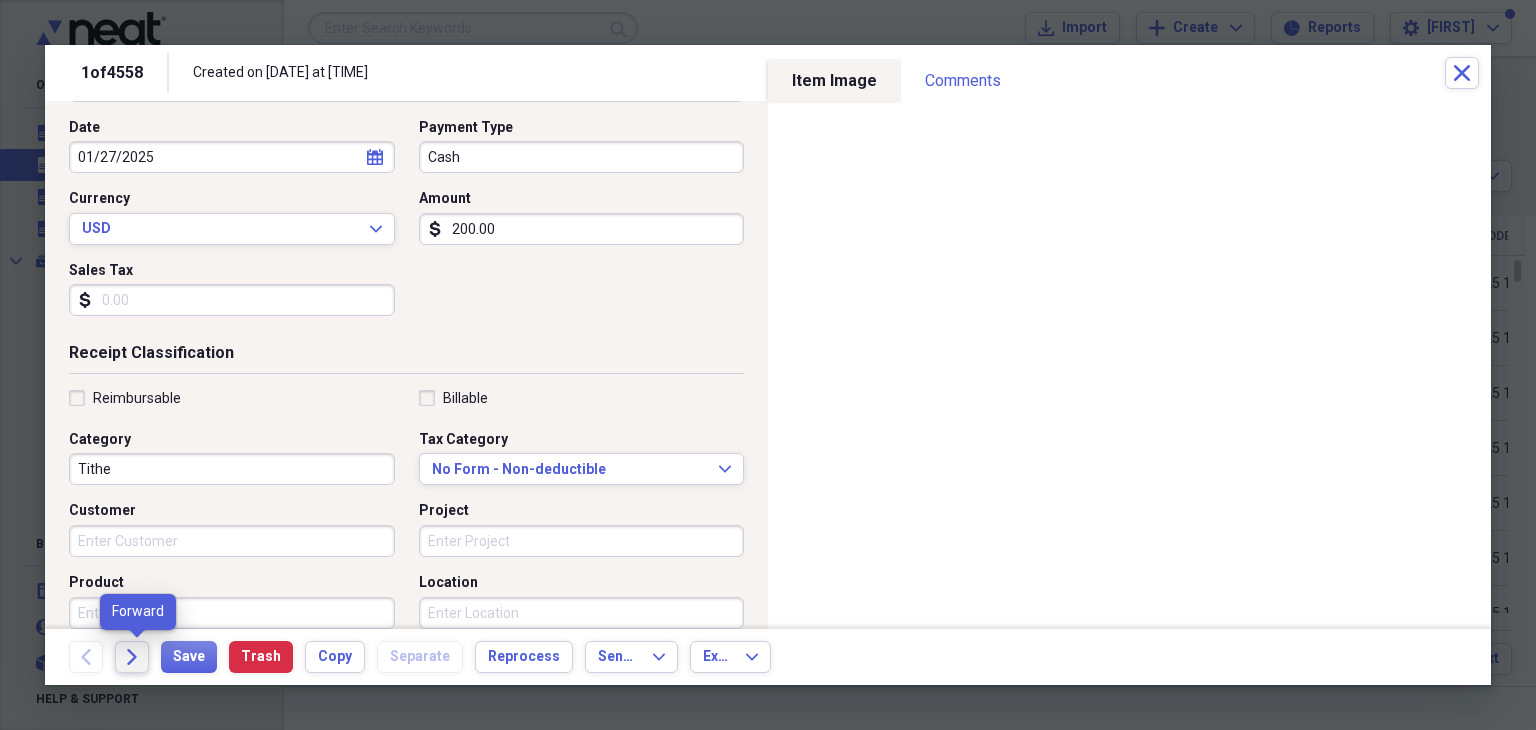 click 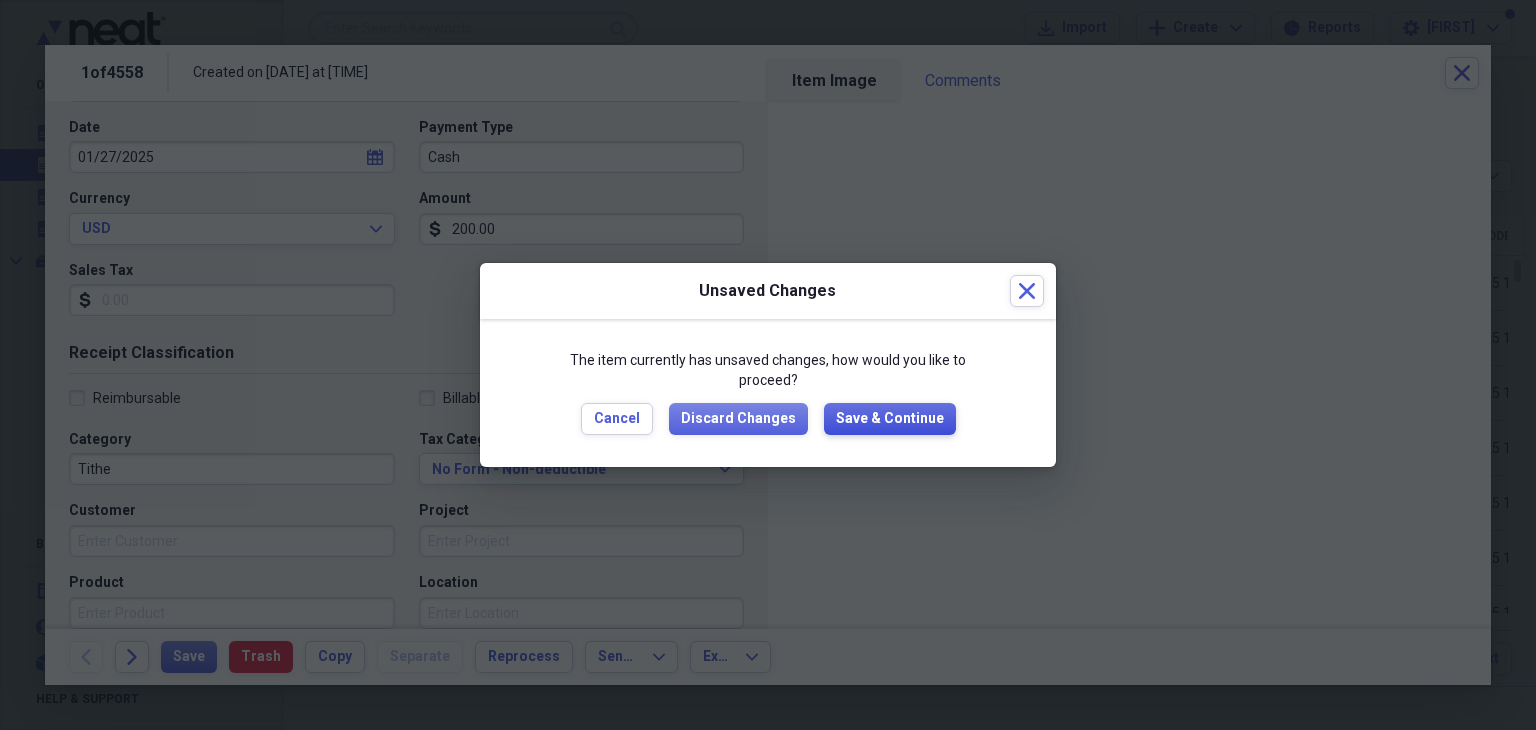 click on "Save & Continue" at bounding box center (890, 419) 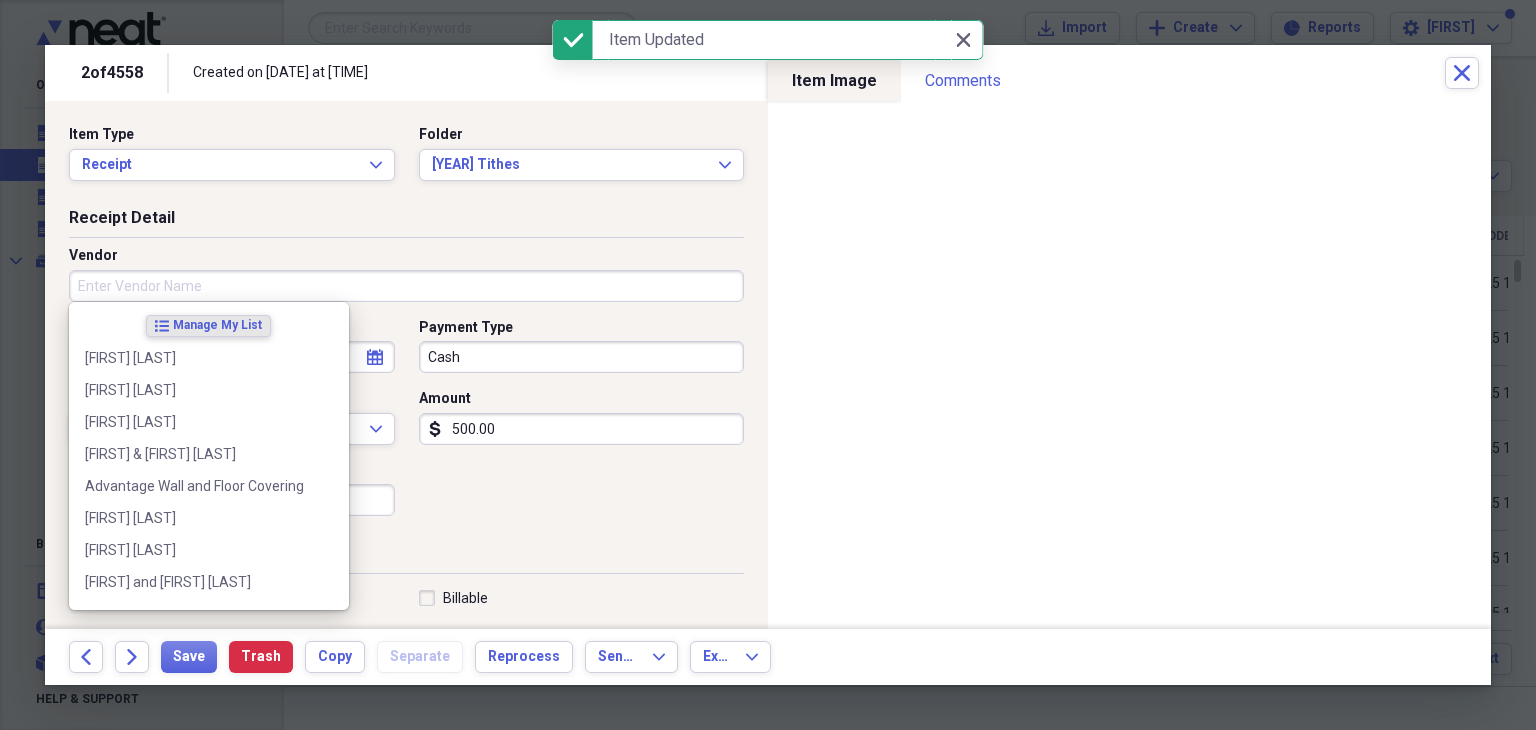 click on "Vendor" at bounding box center [406, 286] 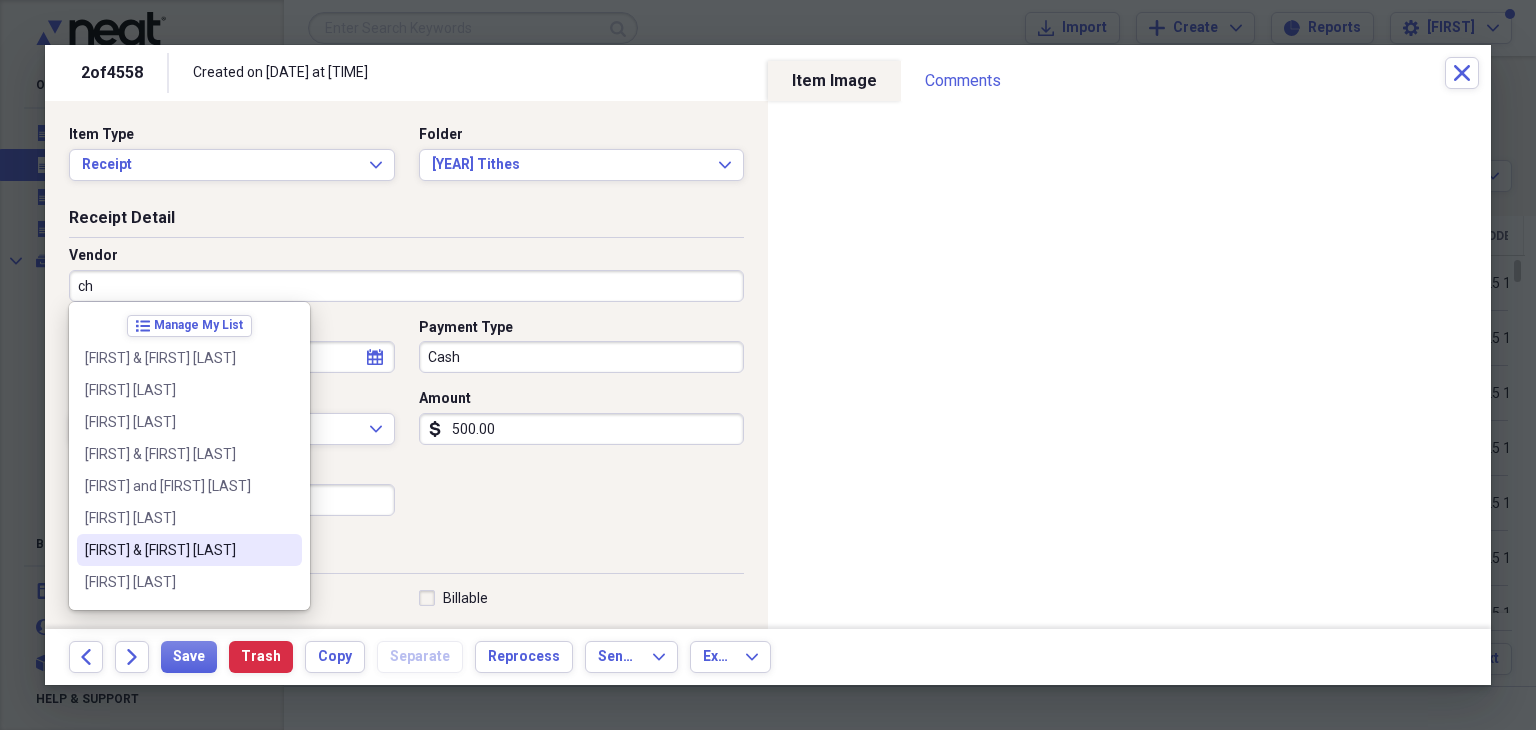 click on "[FIRST] & [FIRST] [LAST]" at bounding box center (177, 550) 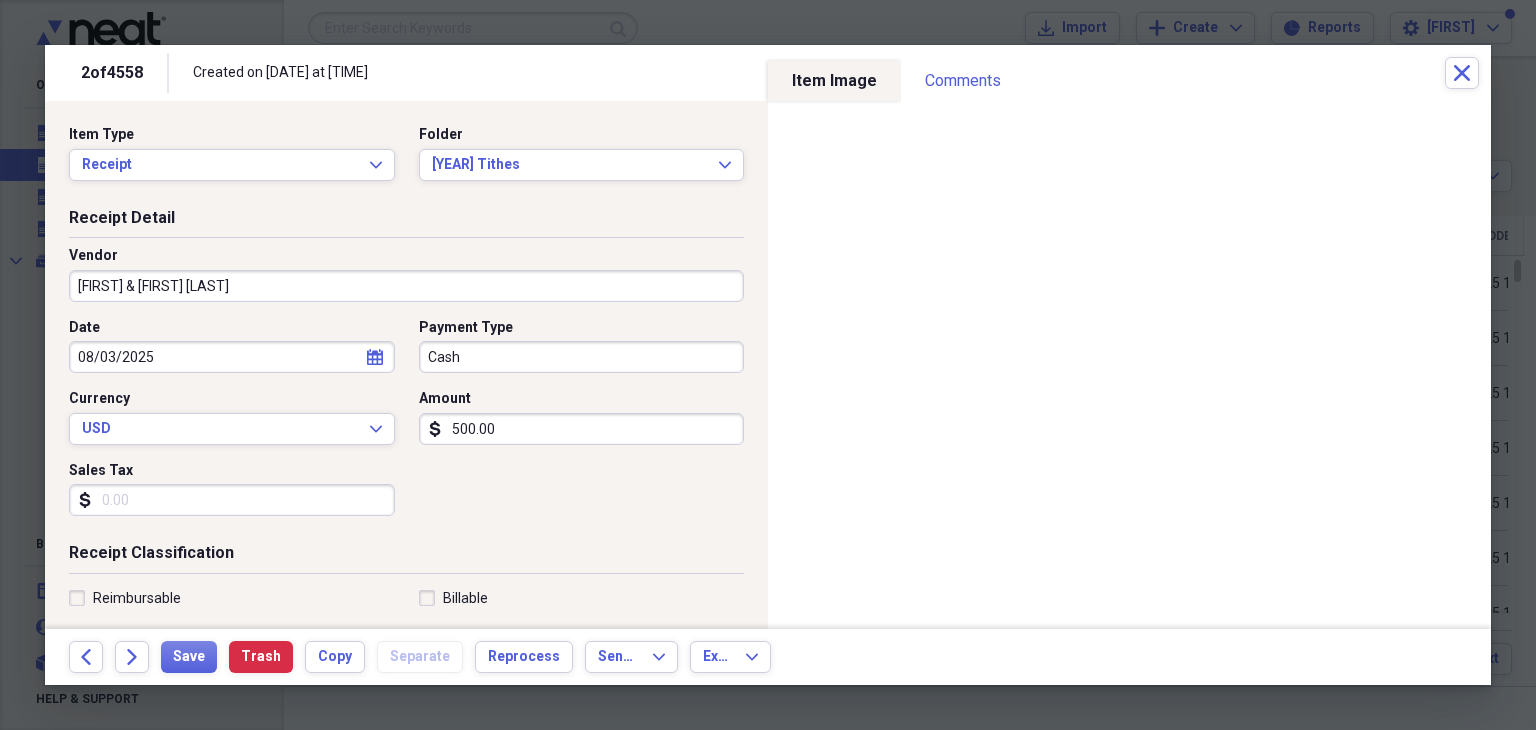 type on "Tithe" 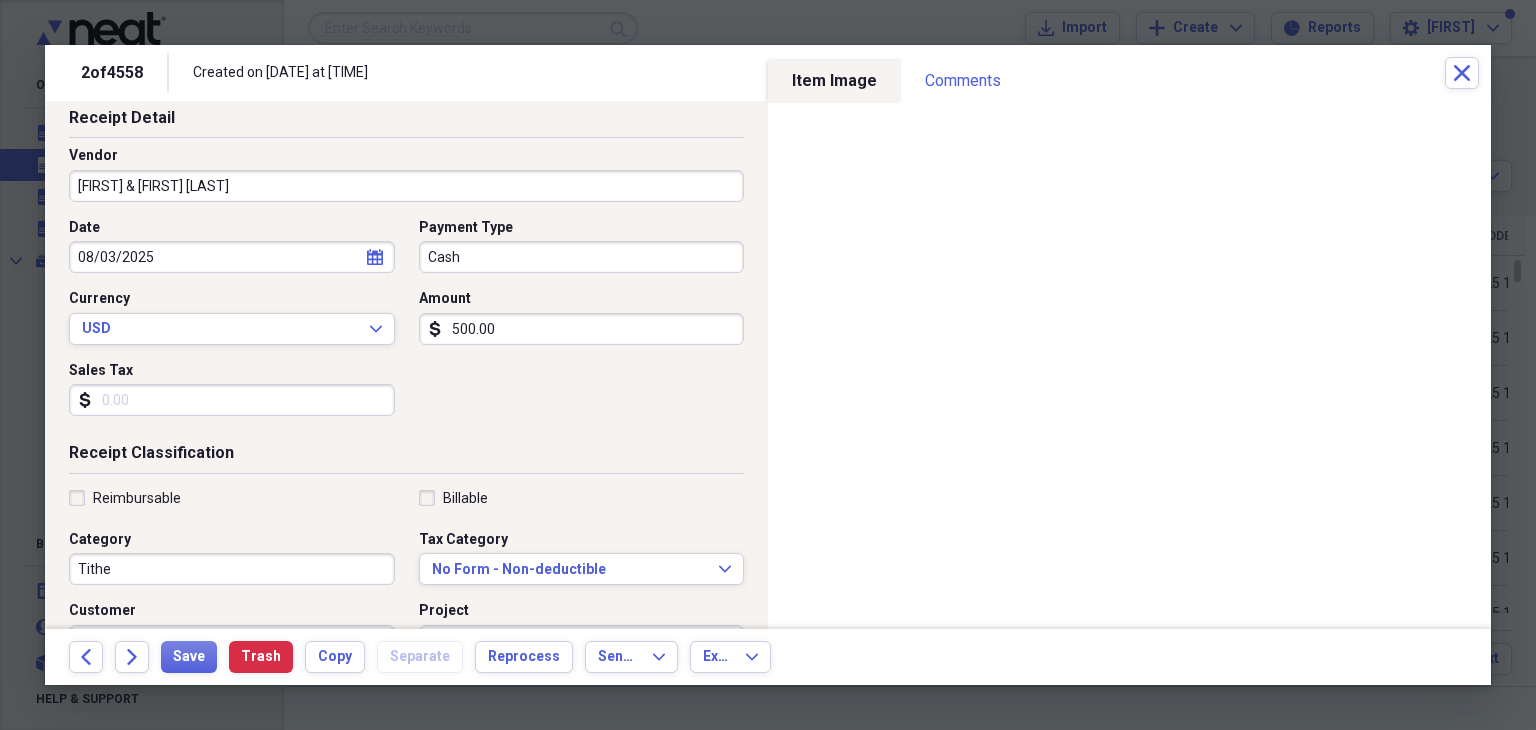 scroll, scrollTop: 0, scrollLeft: 0, axis: both 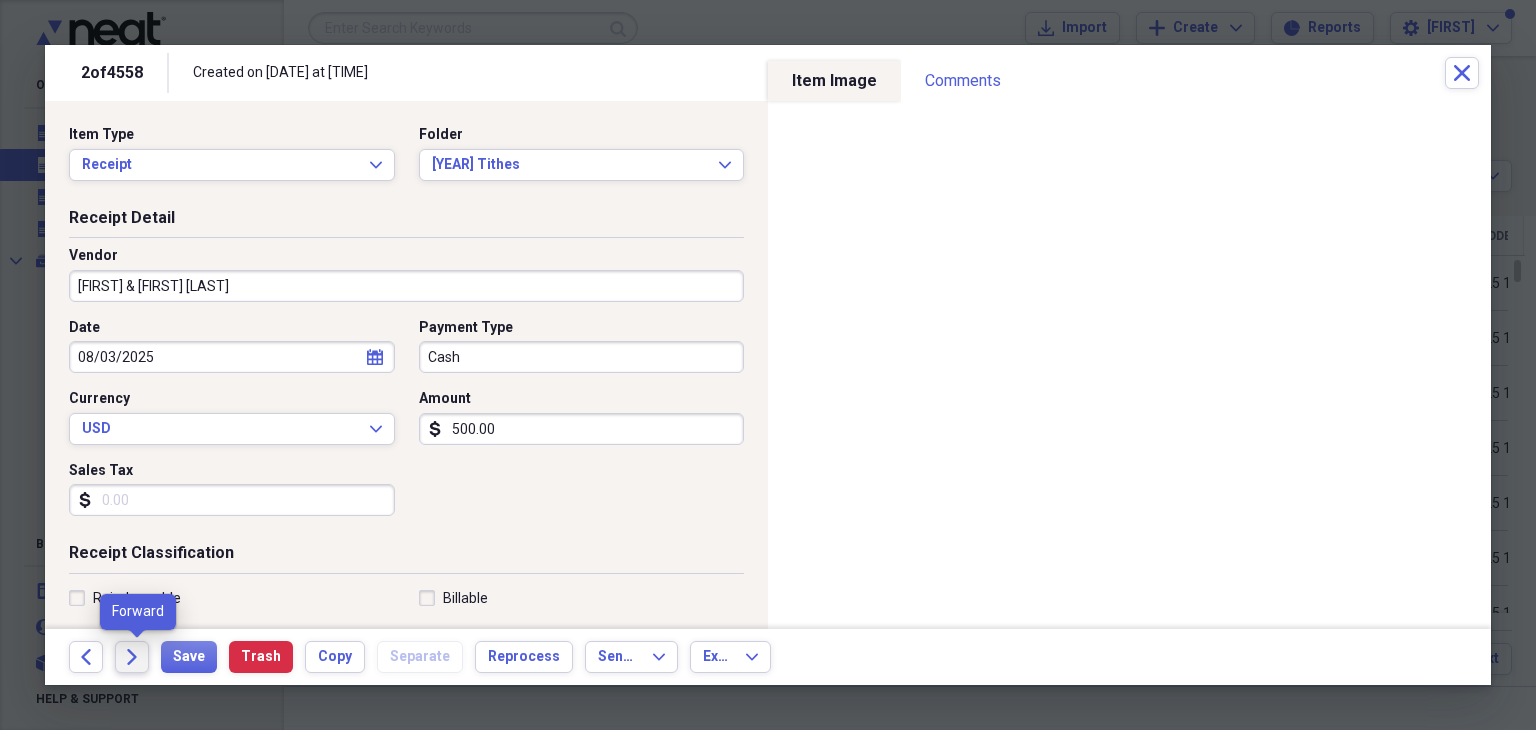 click on "Forward" 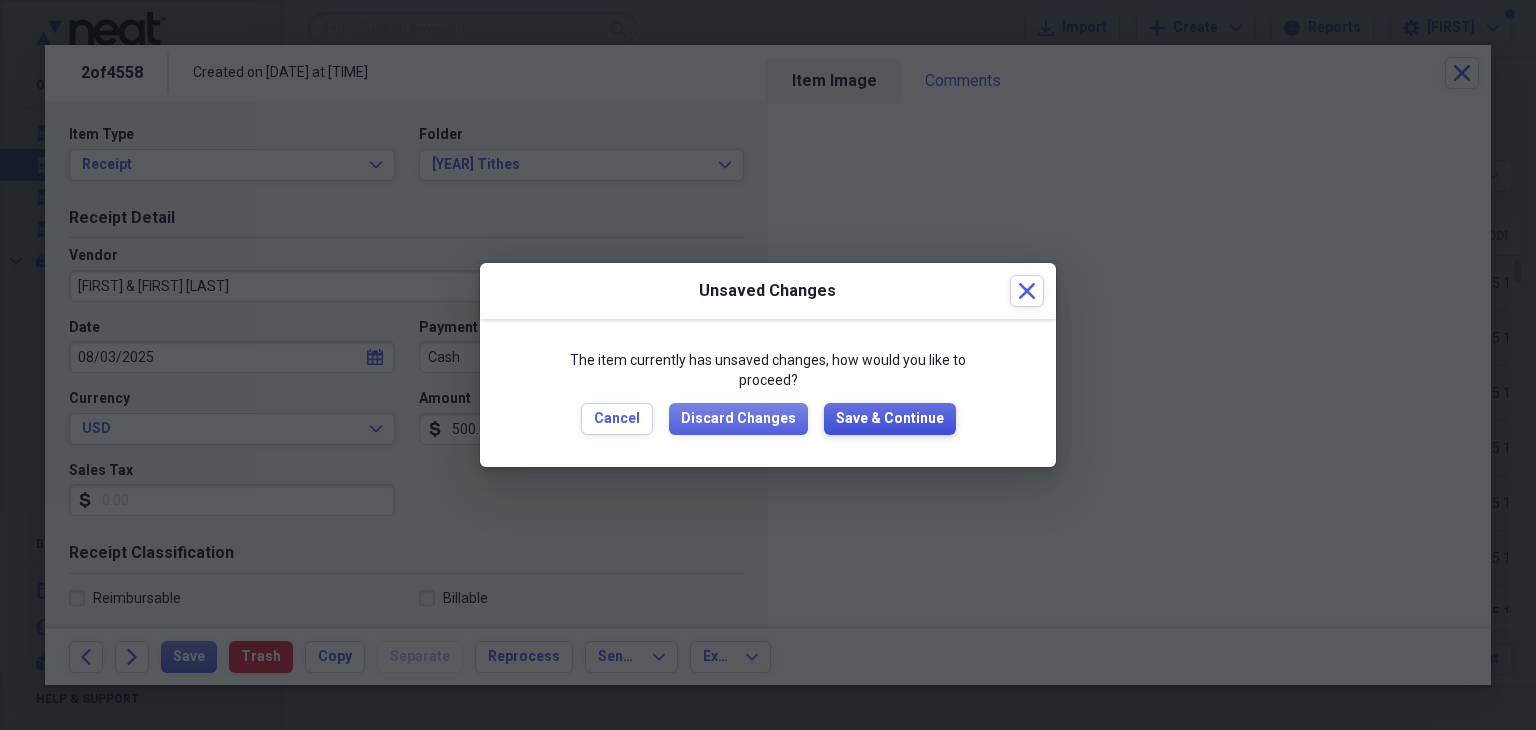 click on "Save & Continue" at bounding box center [890, 419] 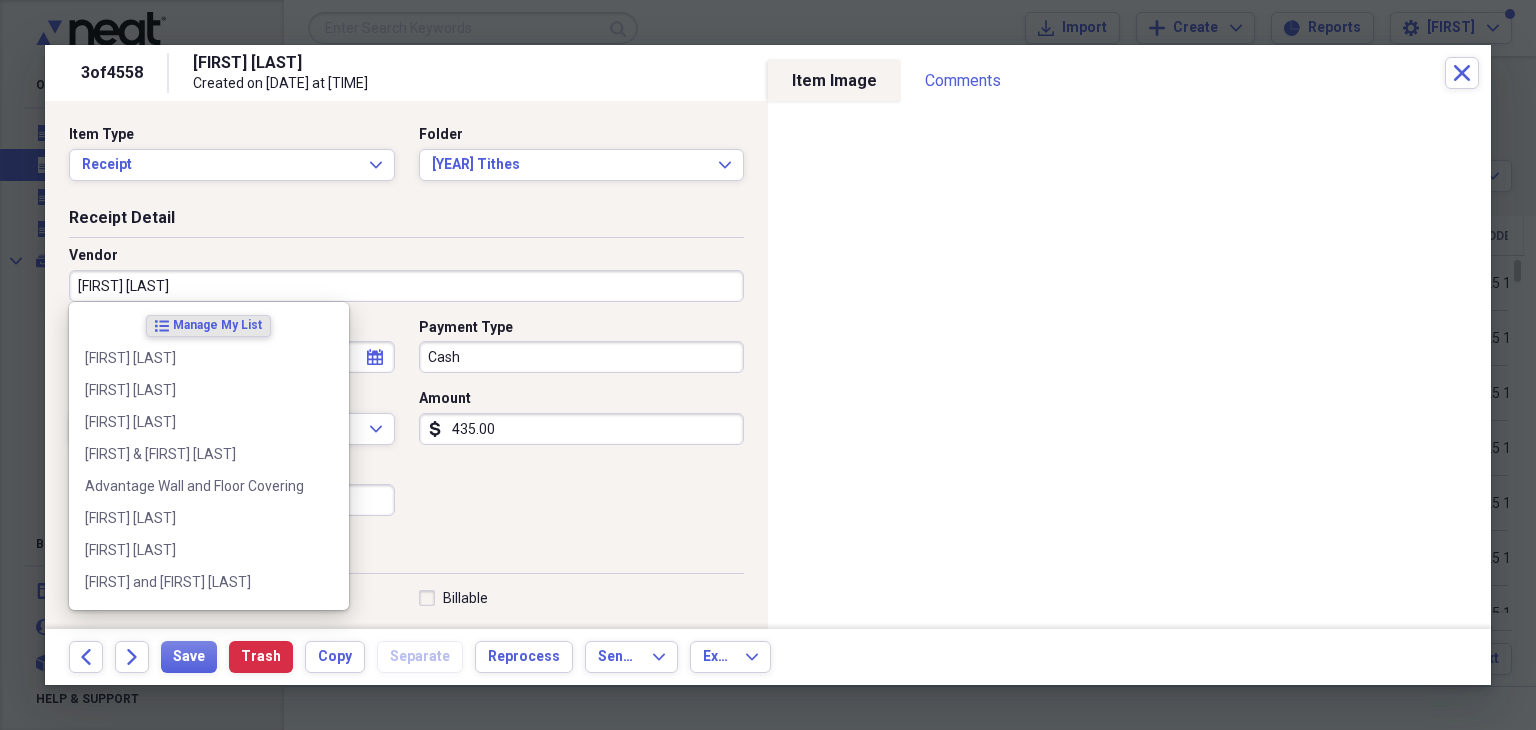 click on "[FIRST] [LAST]" at bounding box center [406, 286] 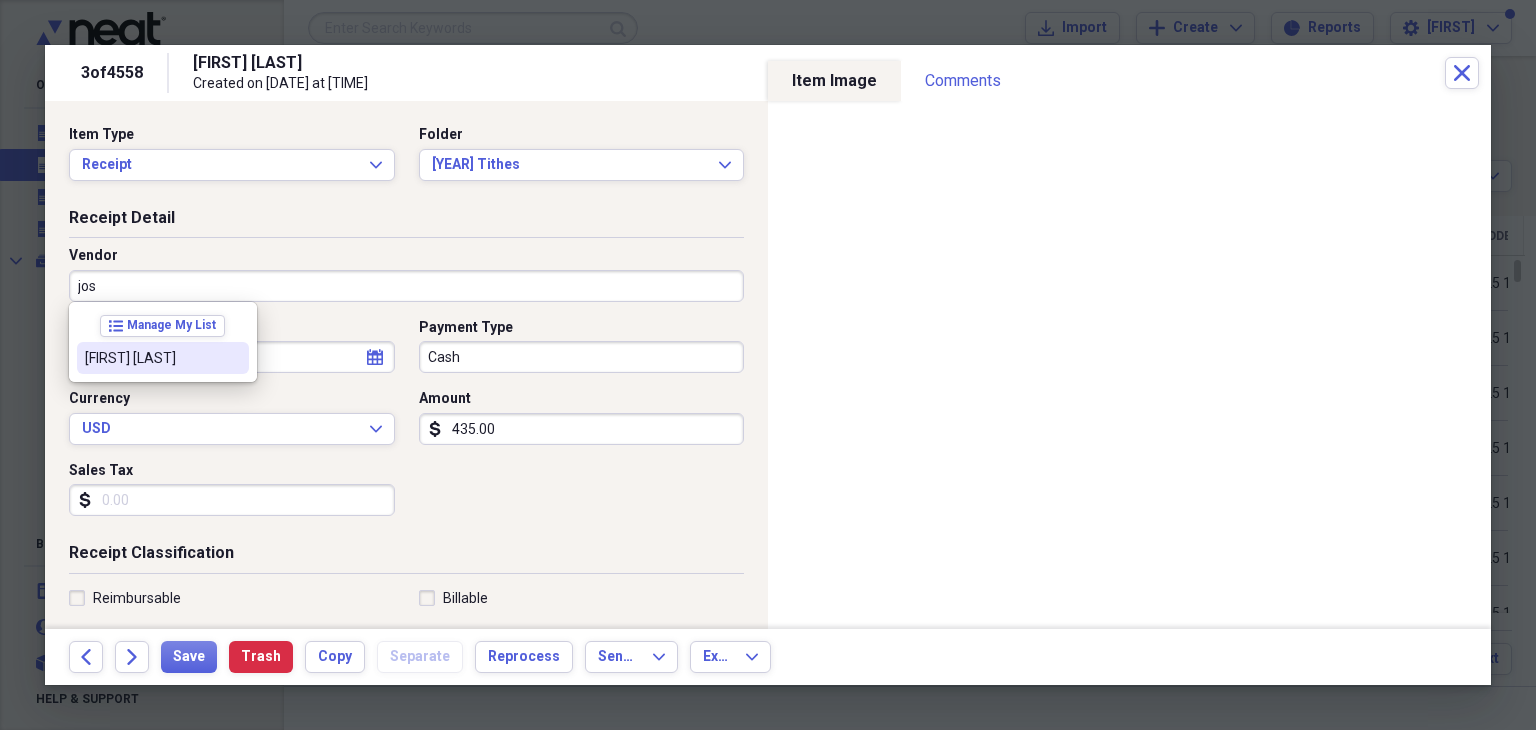click on "[FIRST] [LAST]" at bounding box center (151, 358) 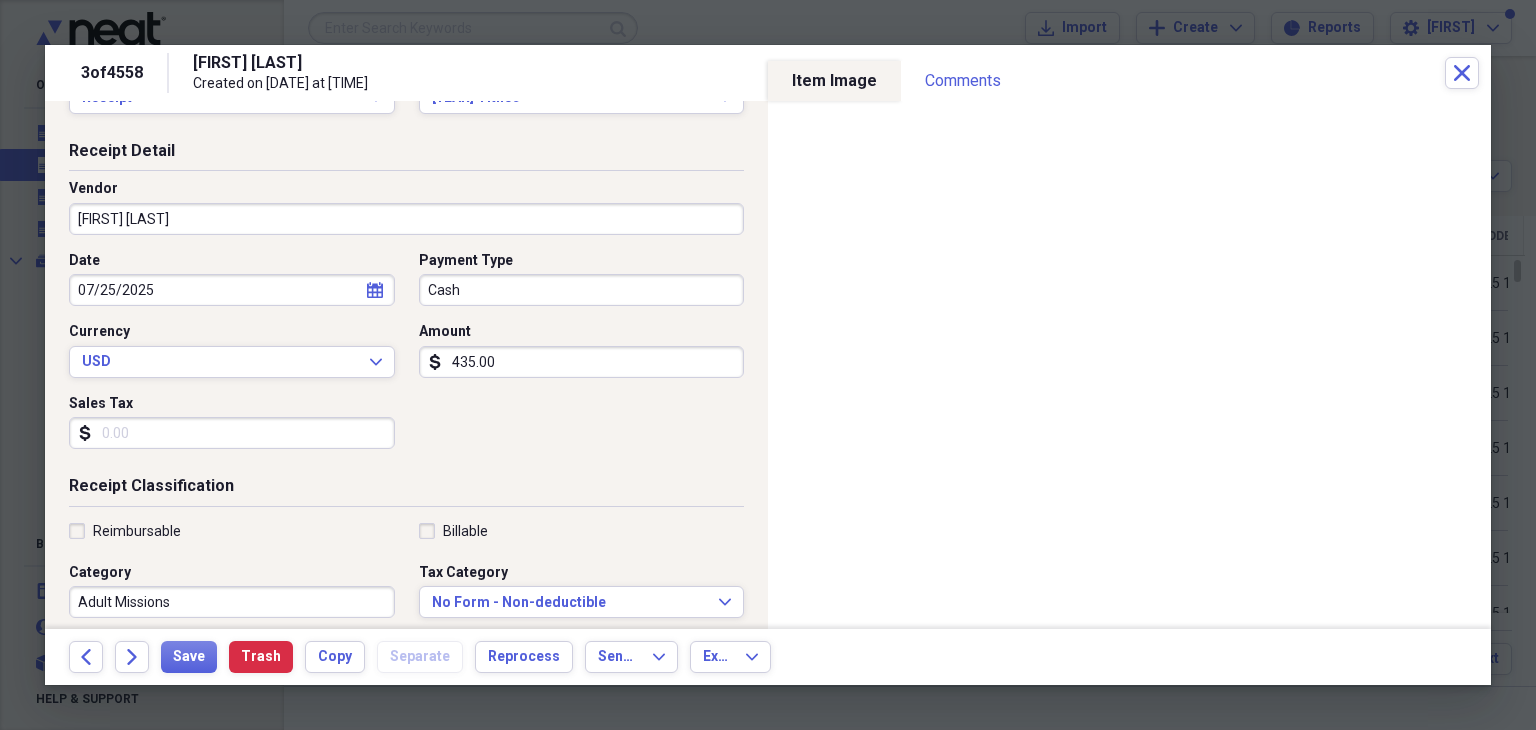 scroll, scrollTop: 200, scrollLeft: 0, axis: vertical 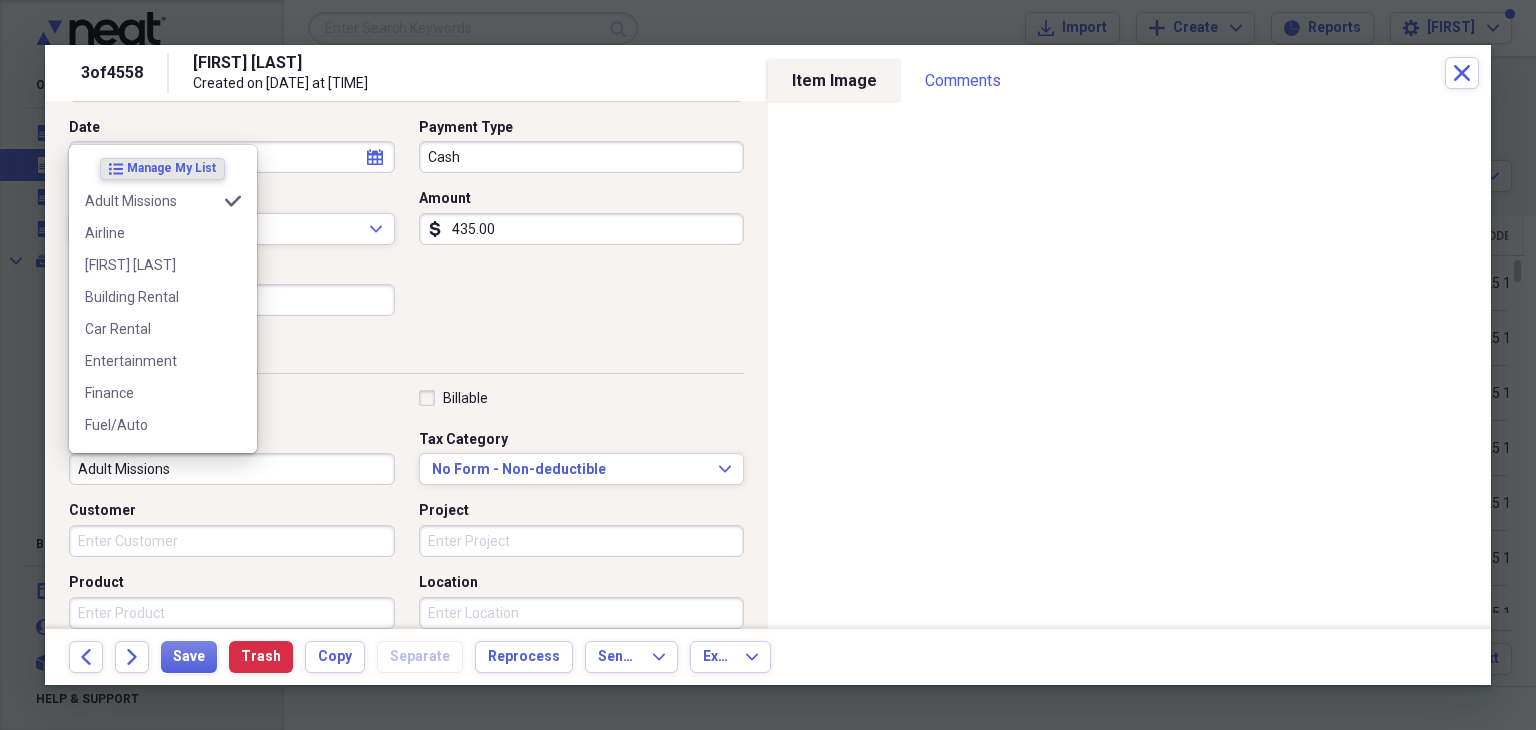 click on "Adult Missions" at bounding box center [232, 469] 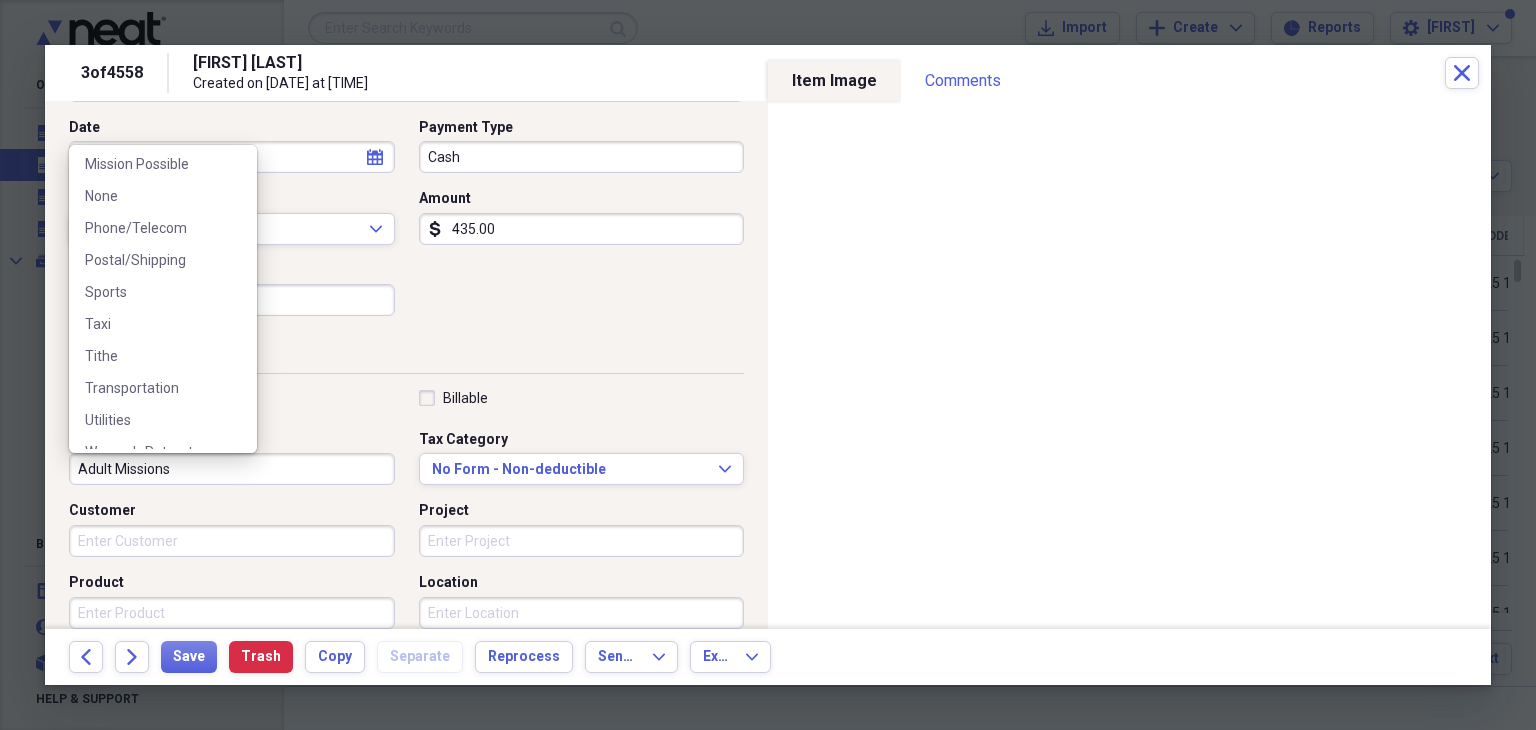 scroll, scrollTop: 636, scrollLeft: 0, axis: vertical 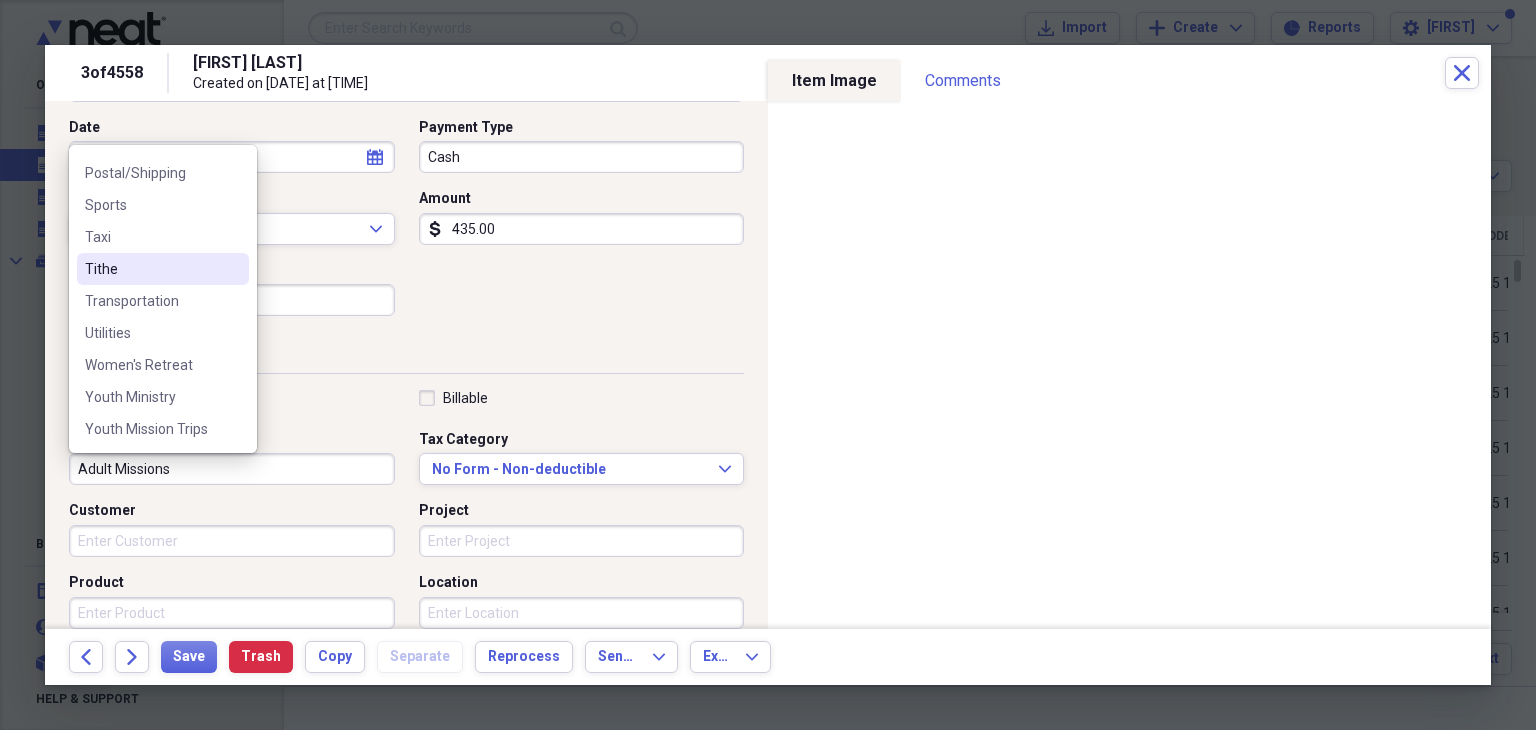 click on "Tithe" at bounding box center [151, 269] 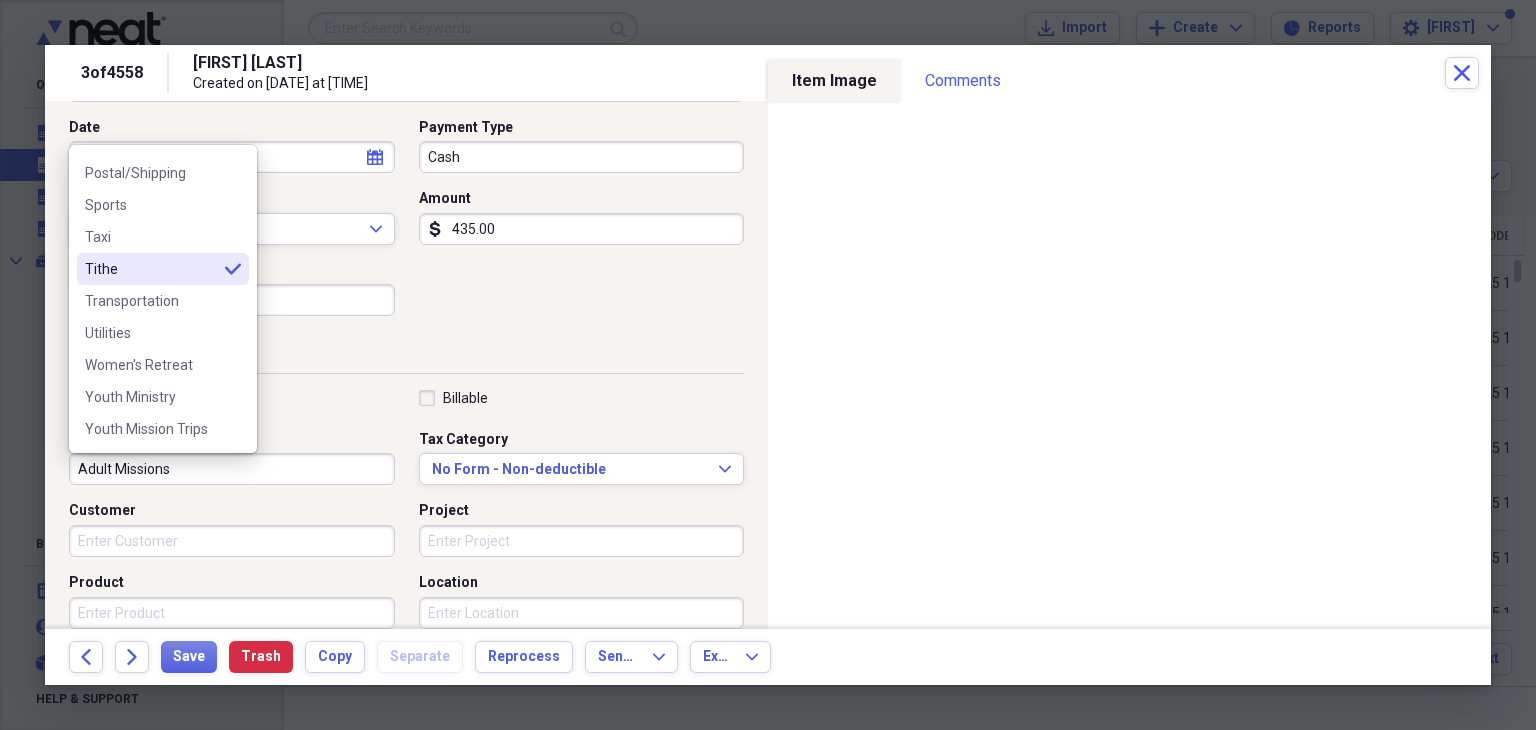type on "Tithe" 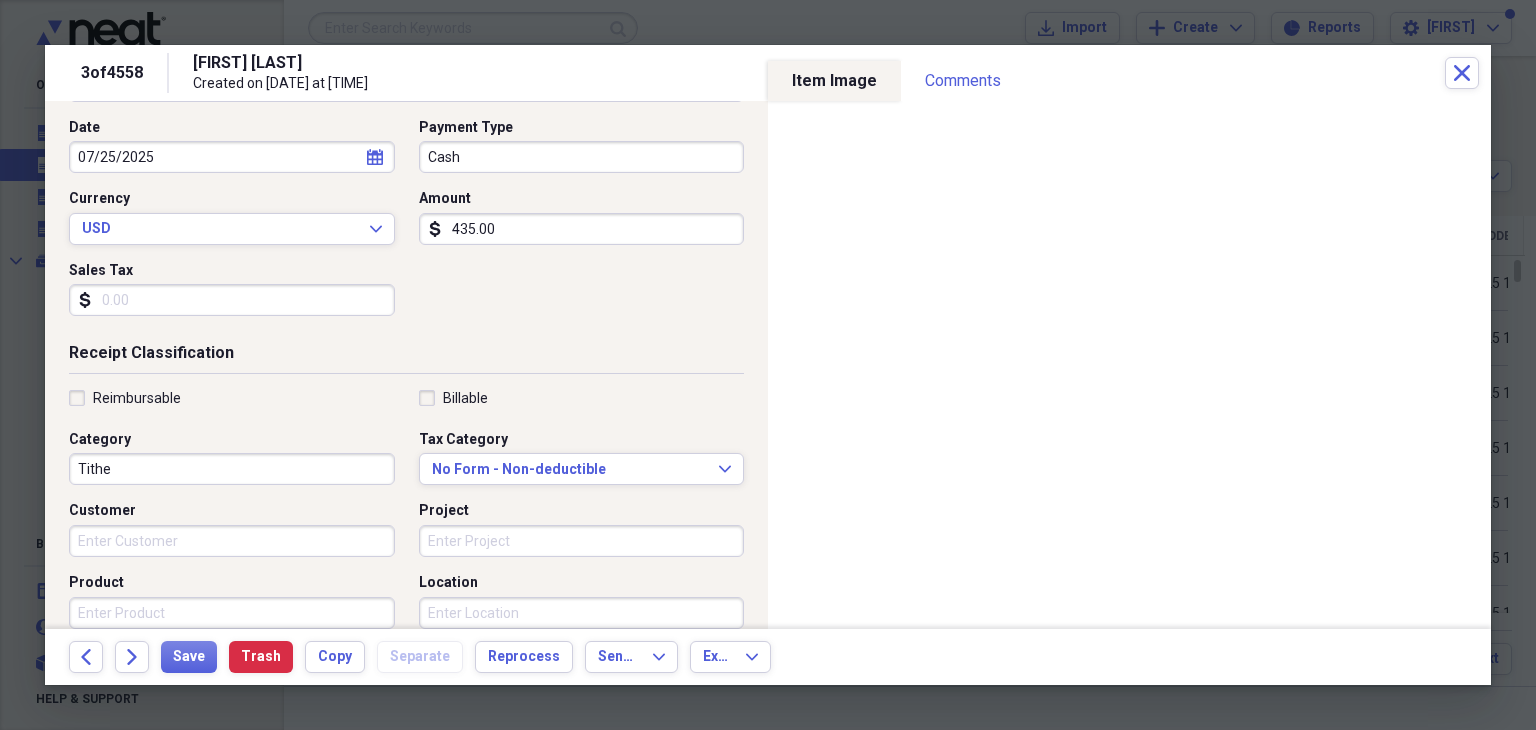 scroll, scrollTop: 0, scrollLeft: 0, axis: both 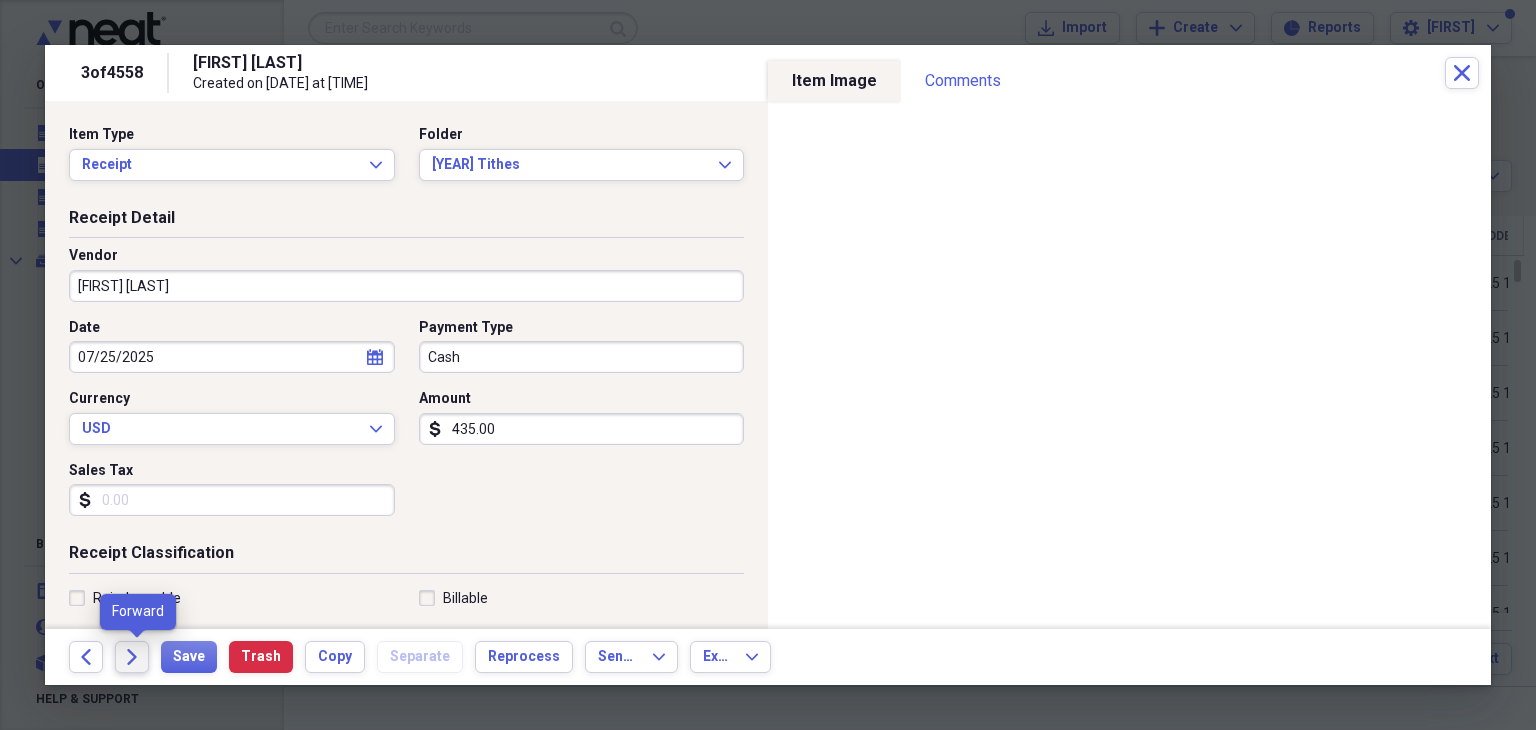 click 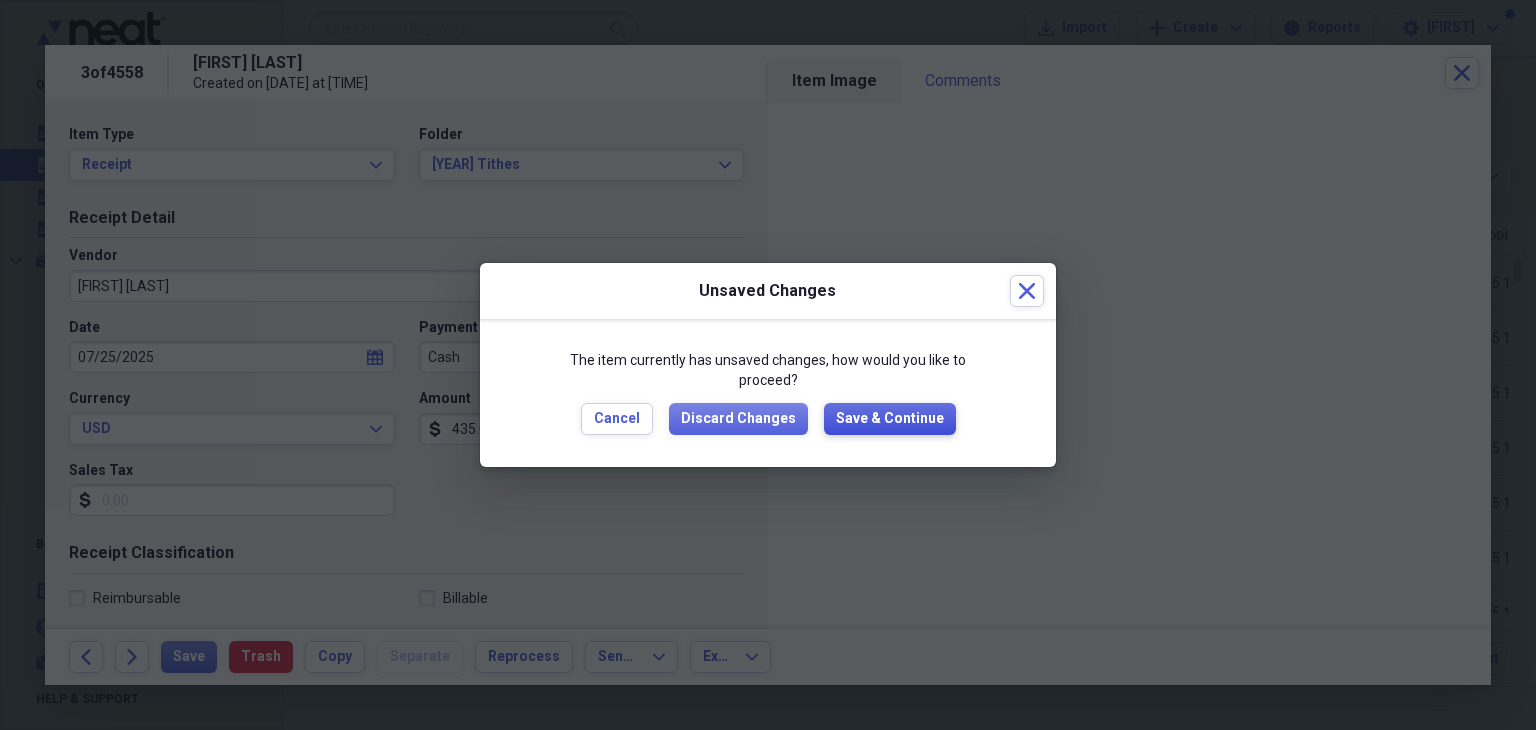 click on "Save & Continue" at bounding box center [890, 419] 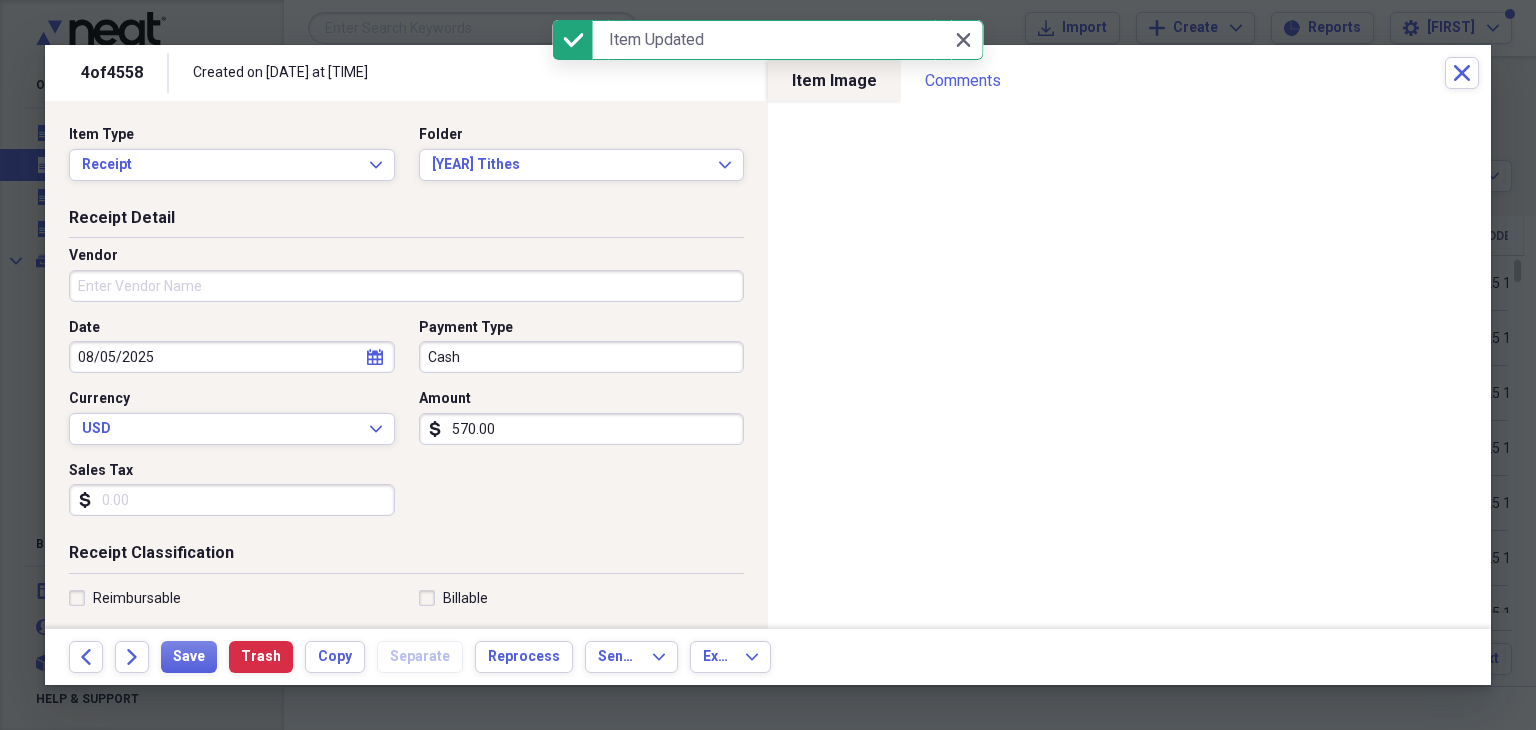 click on "Vendor" at bounding box center (406, 286) 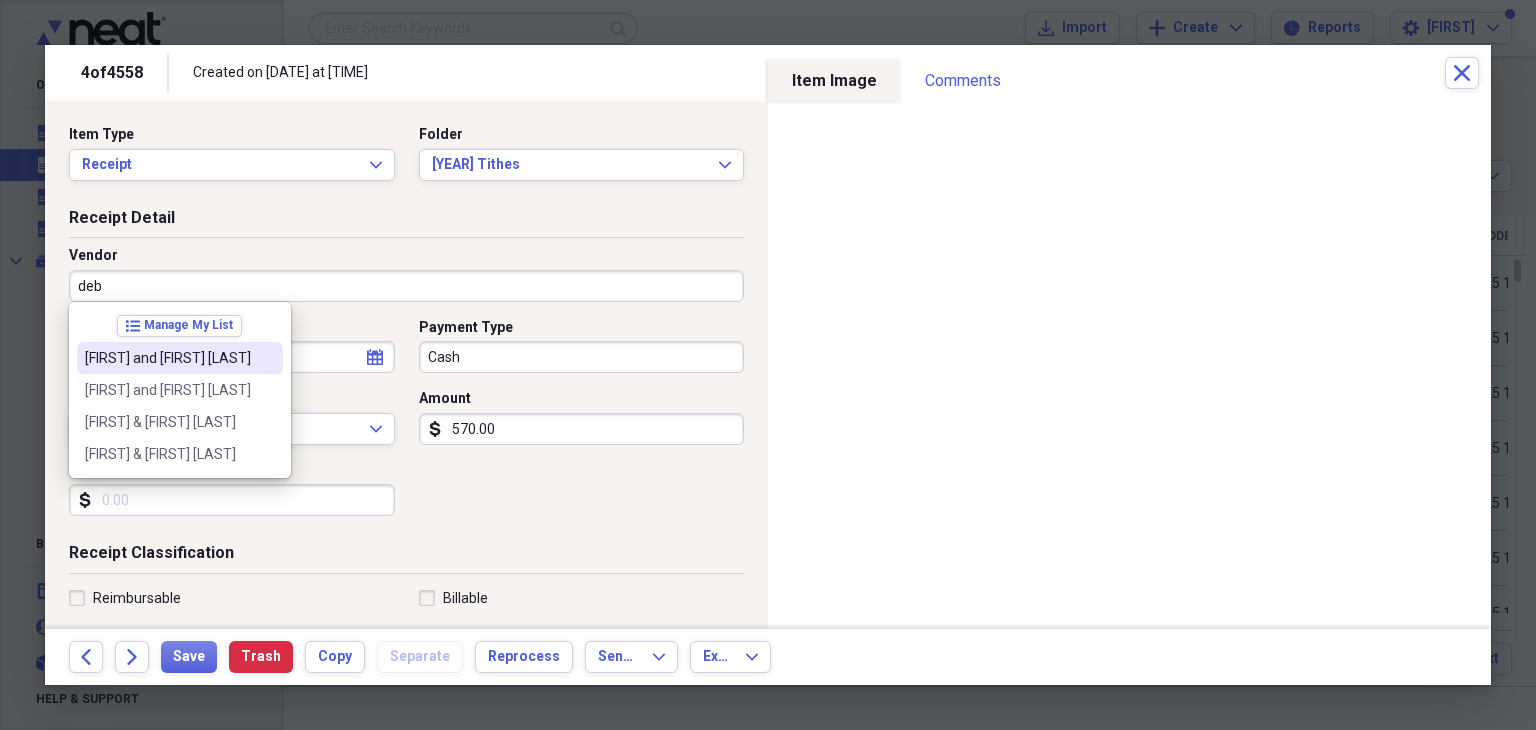 click on "[FIRST] and [FIRST] [LAST]" at bounding box center (180, 358) 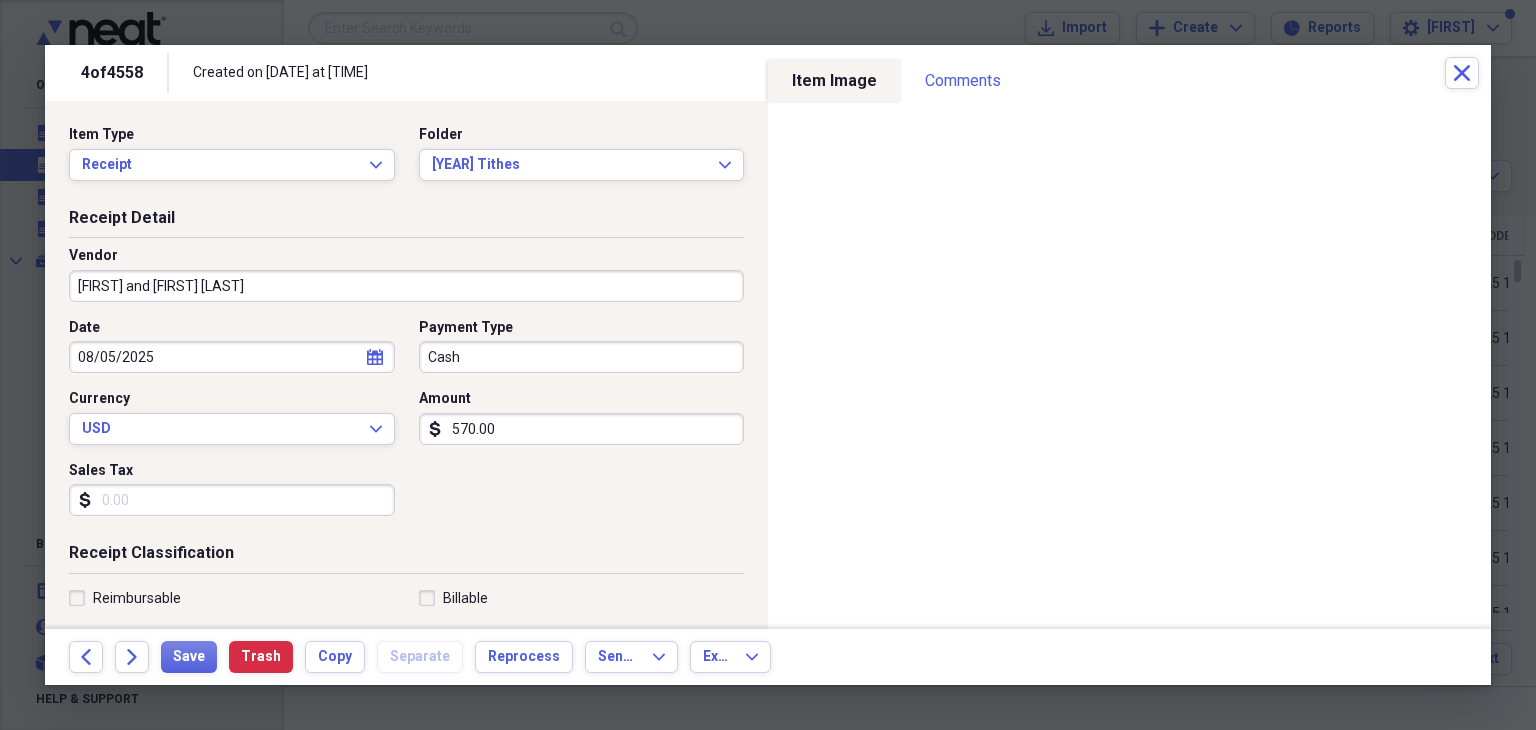 type on "Tithe" 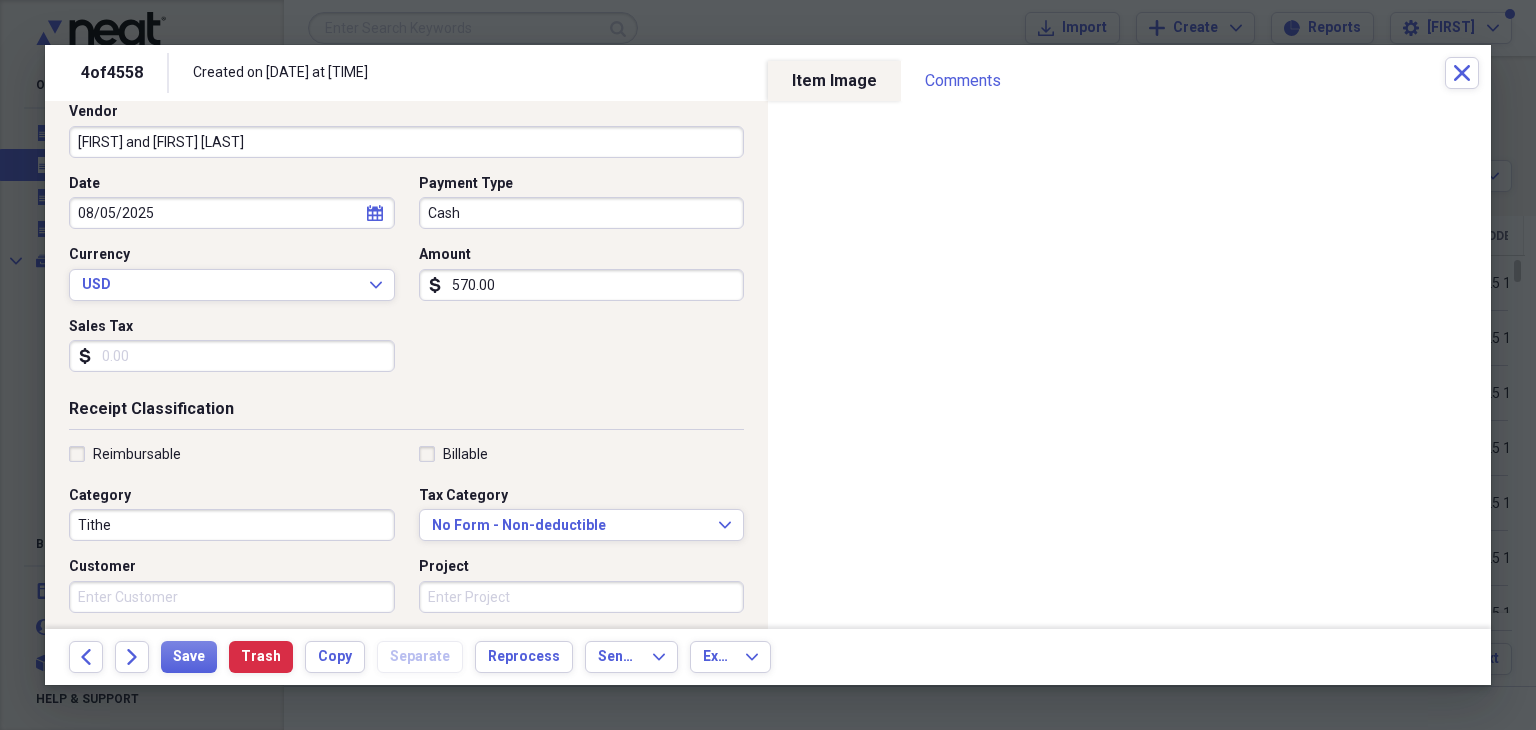 scroll, scrollTop: 0, scrollLeft: 0, axis: both 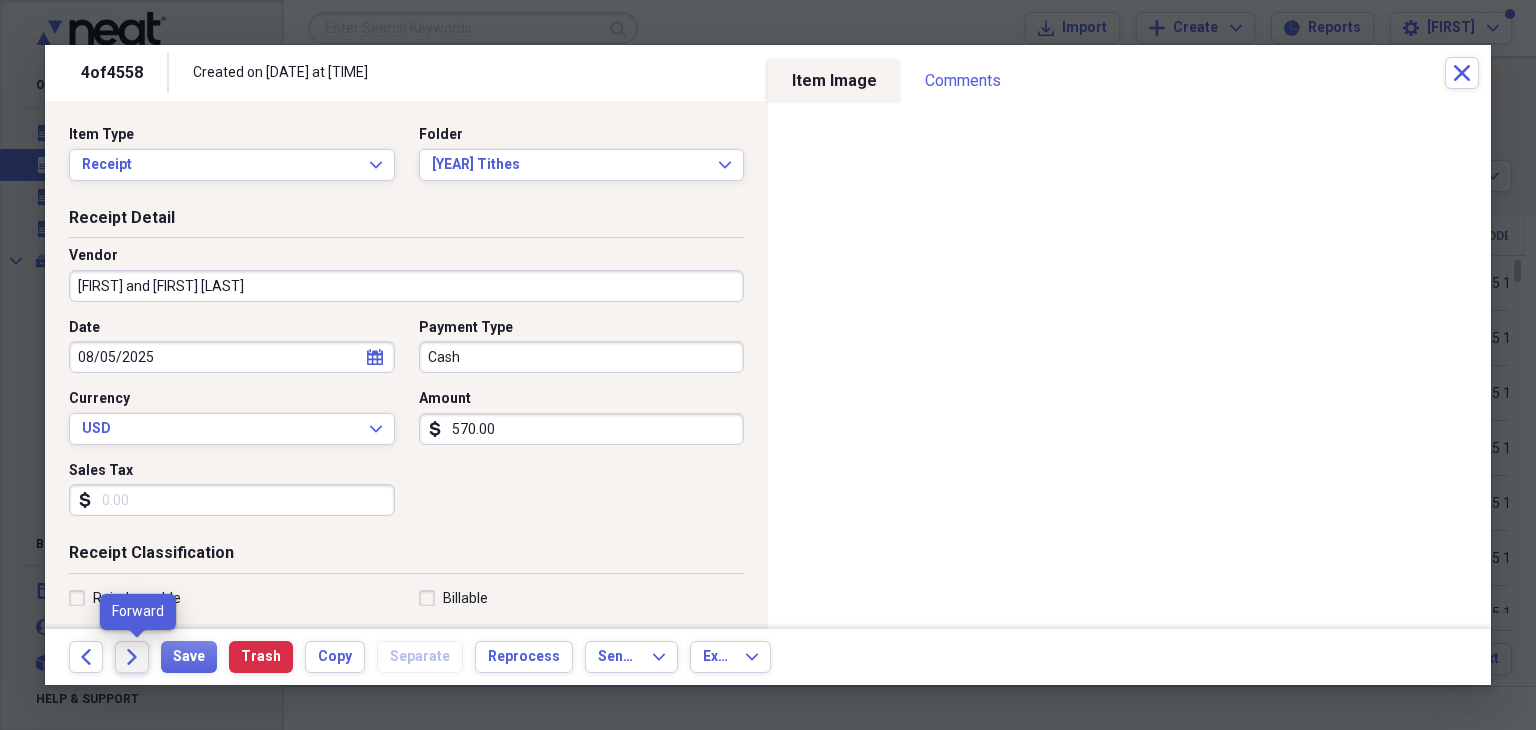 click on "Forward" 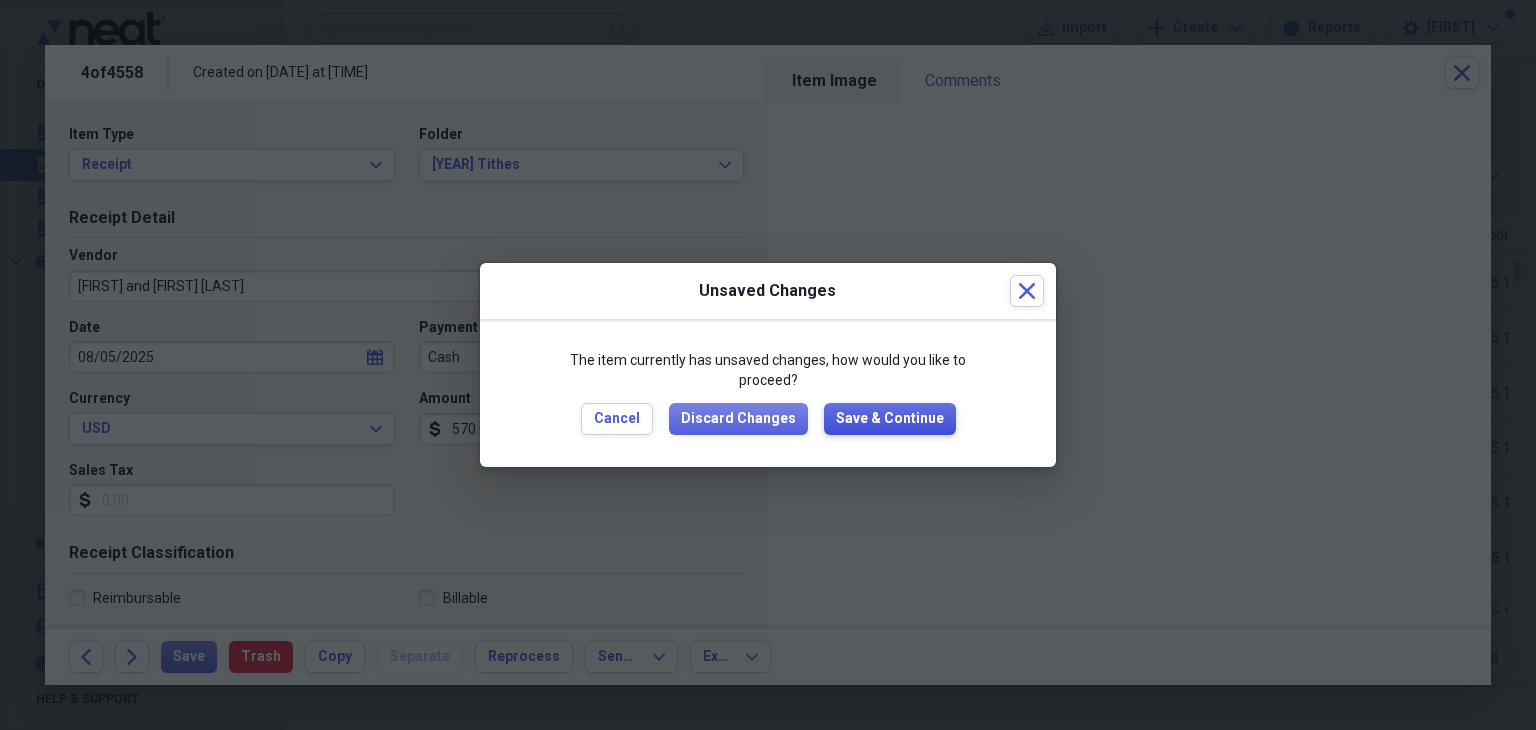 click on "Save & Continue" at bounding box center (890, 419) 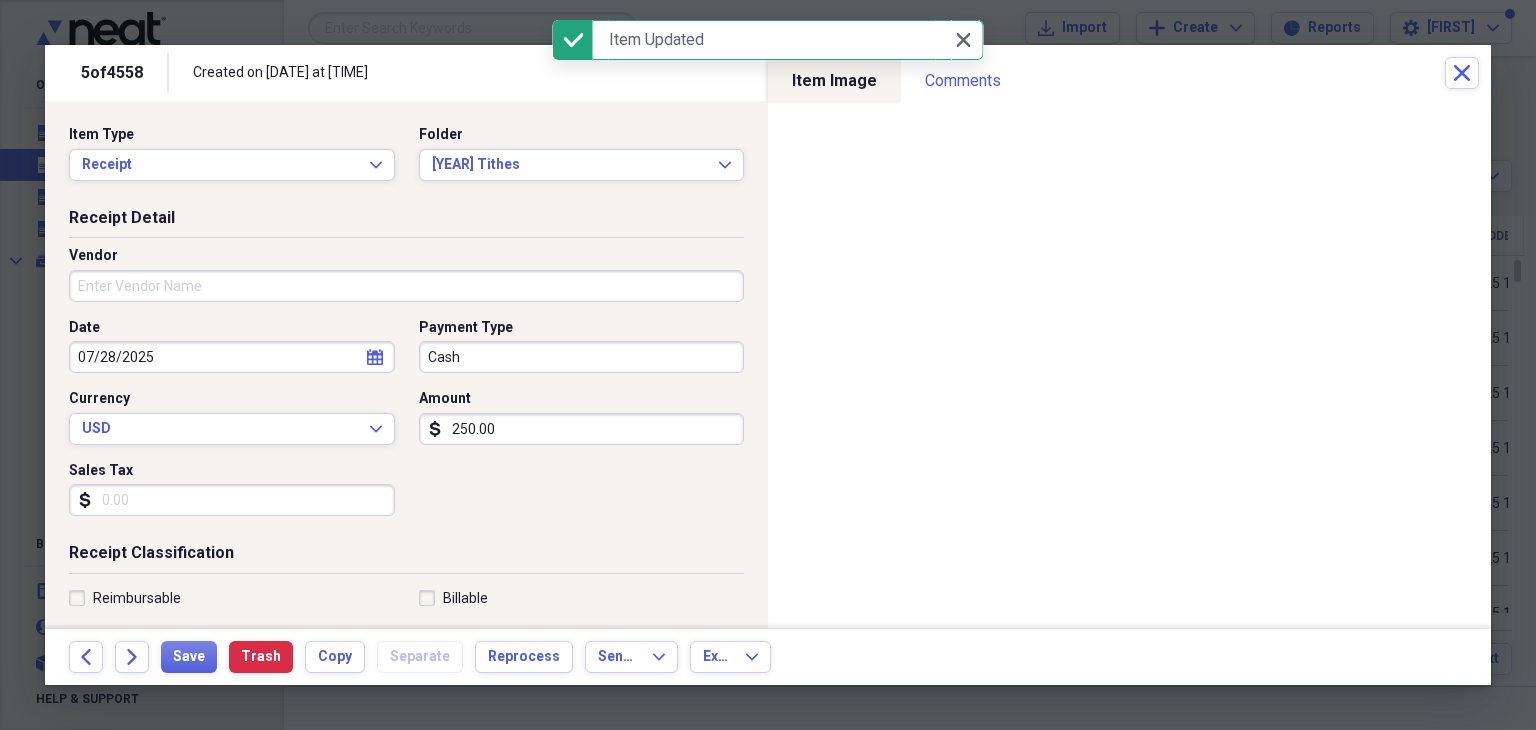 click on "Vendor" at bounding box center (406, 286) 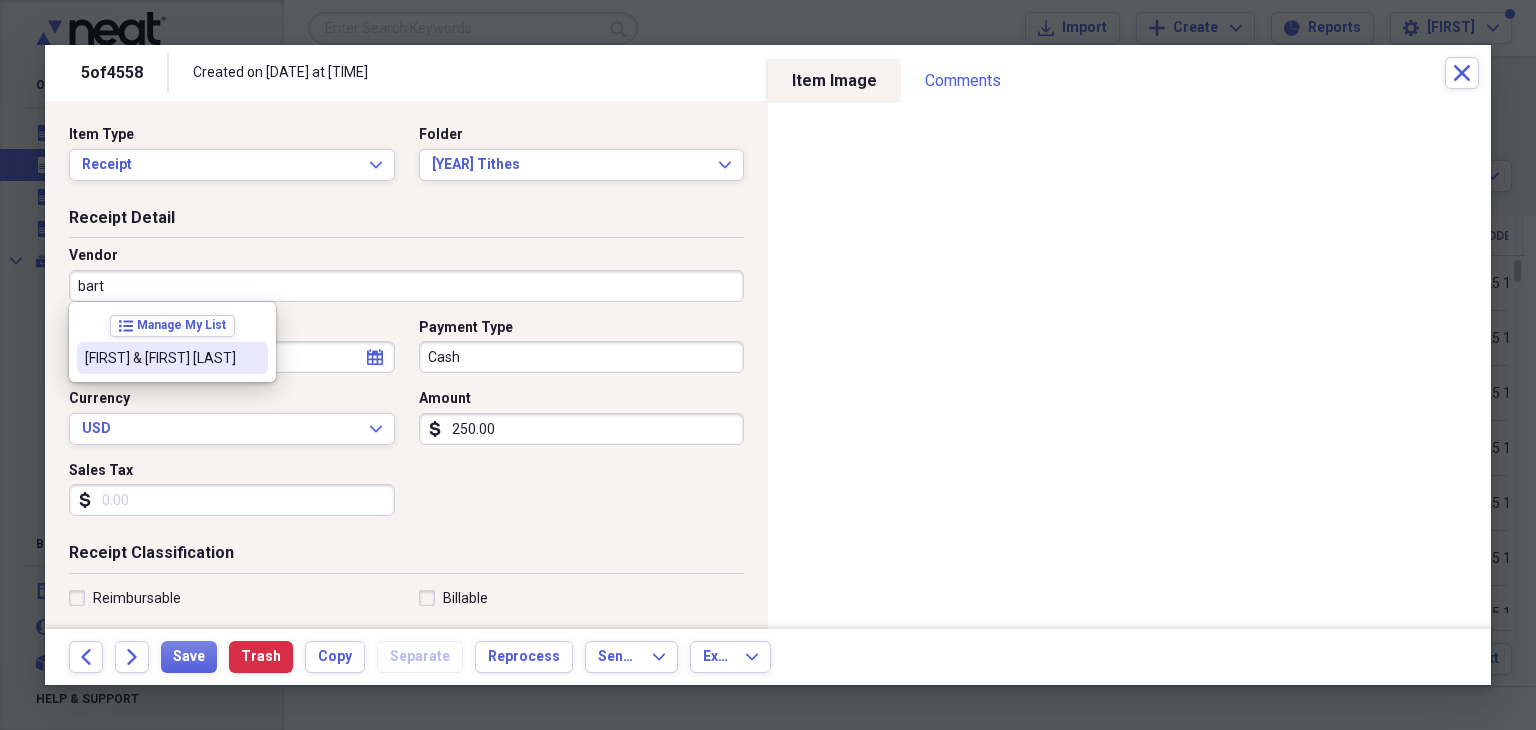 click on "[FIRST] & [FIRST] [LAST]" at bounding box center (160, 358) 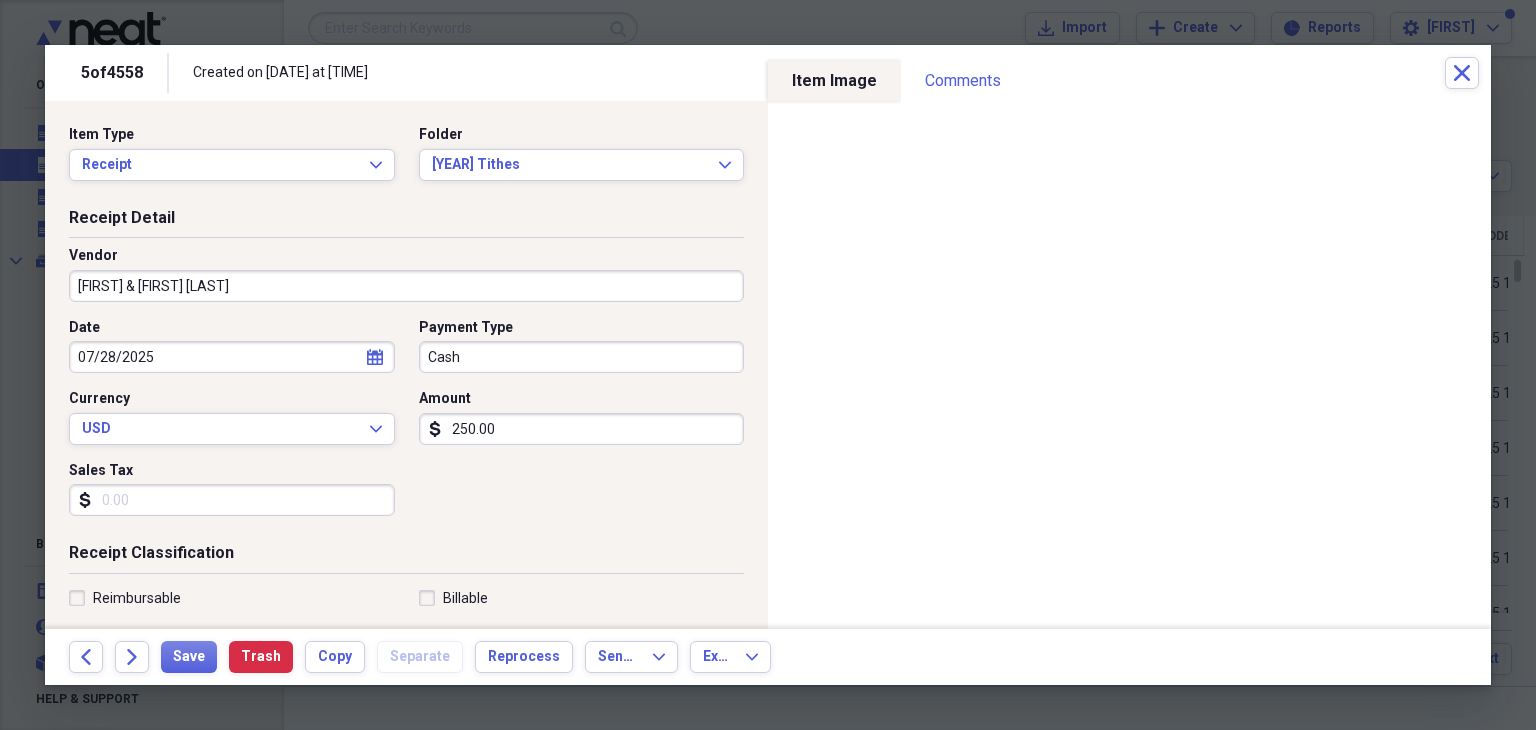 type on "Tithe" 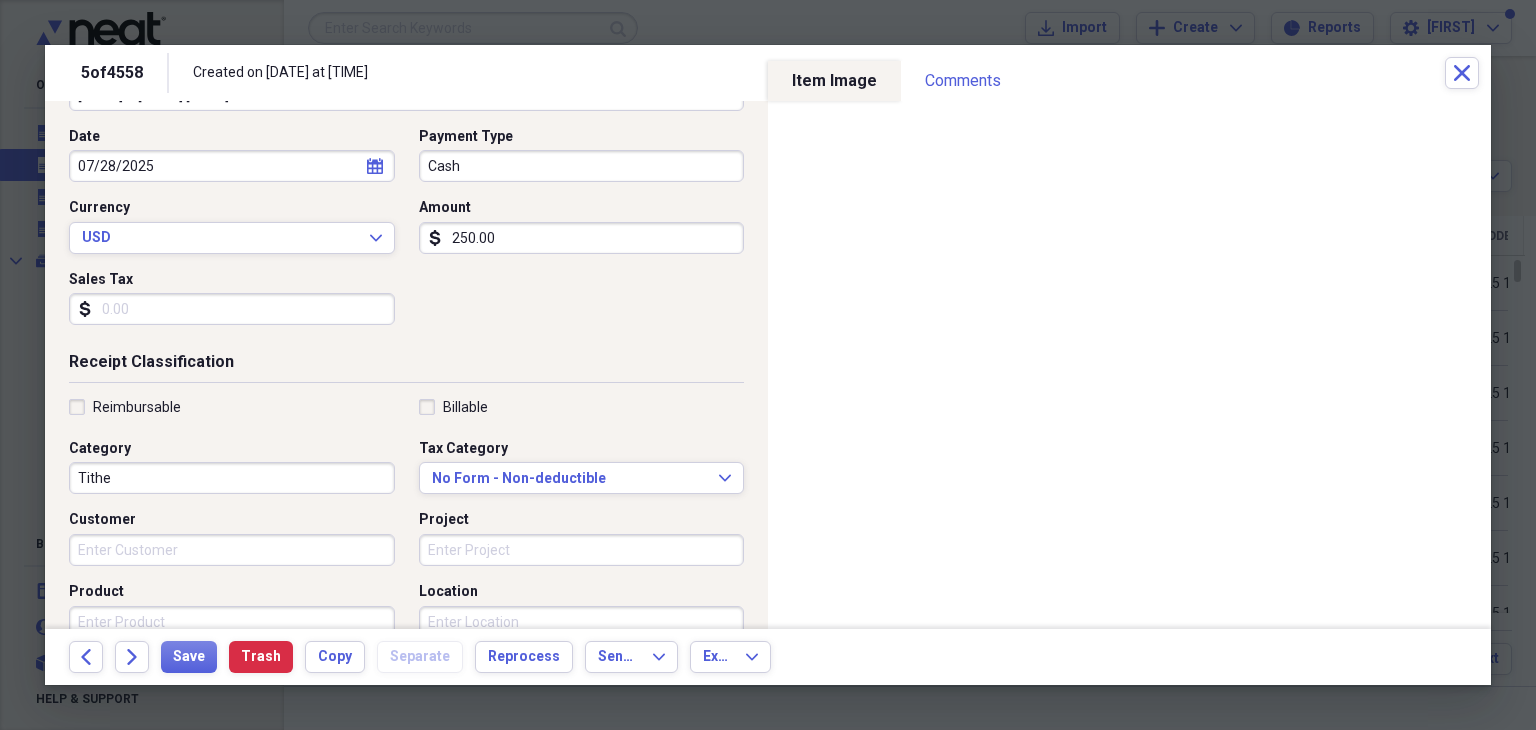 scroll, scrollTop: 200, scrollLeft: 0, axis: vertical 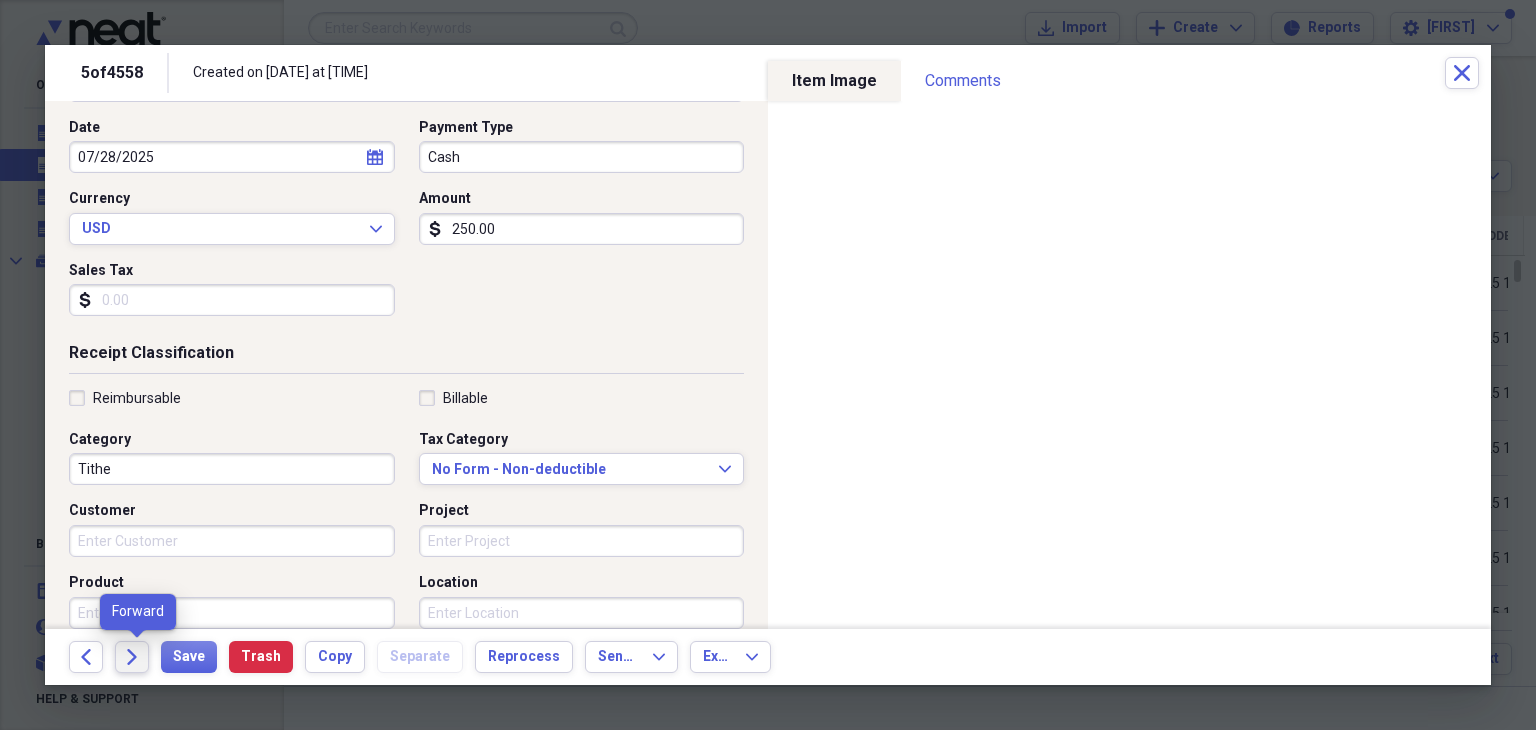 click on "Forward" at bounding box center [132, 657] 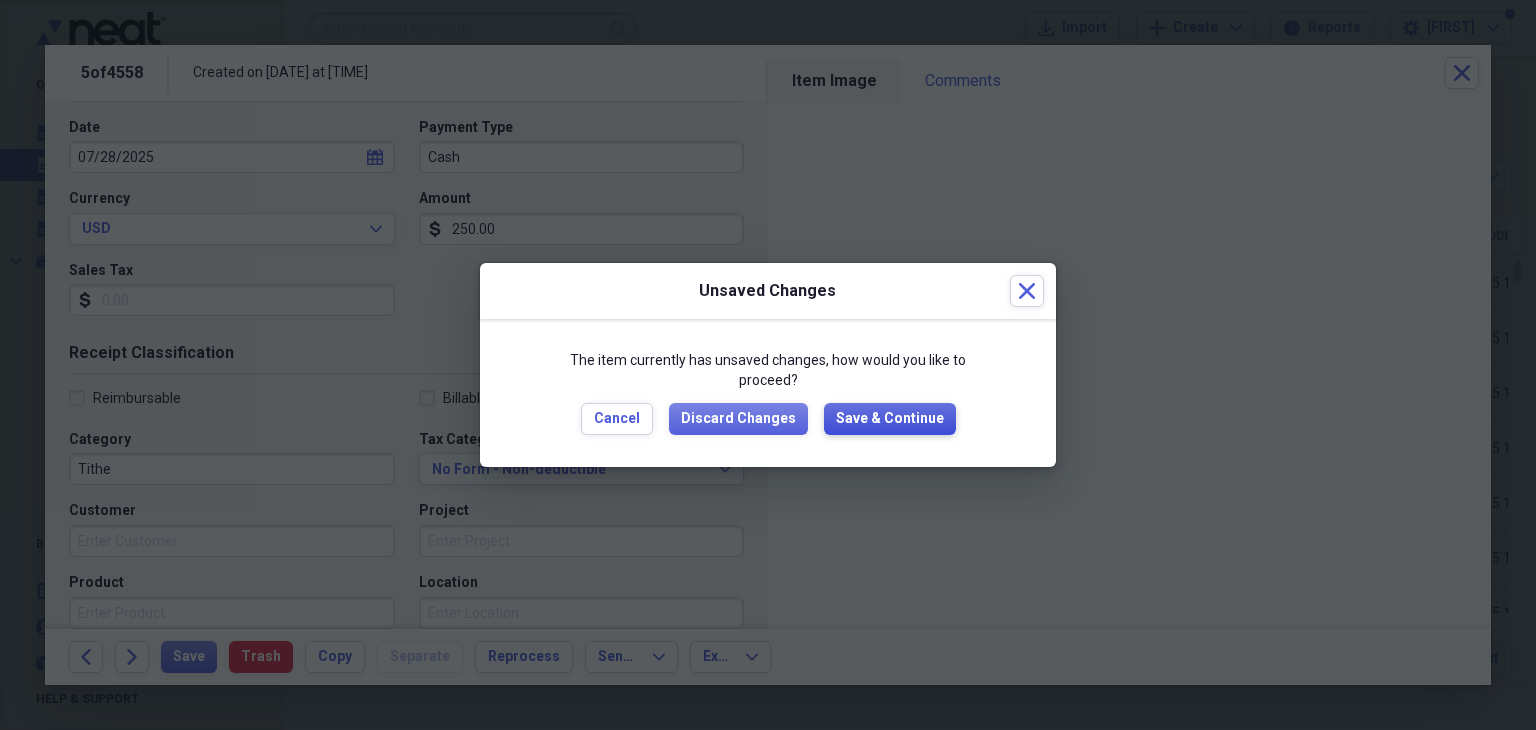 click on "Save & Continue" at bounding box center (890, 419) 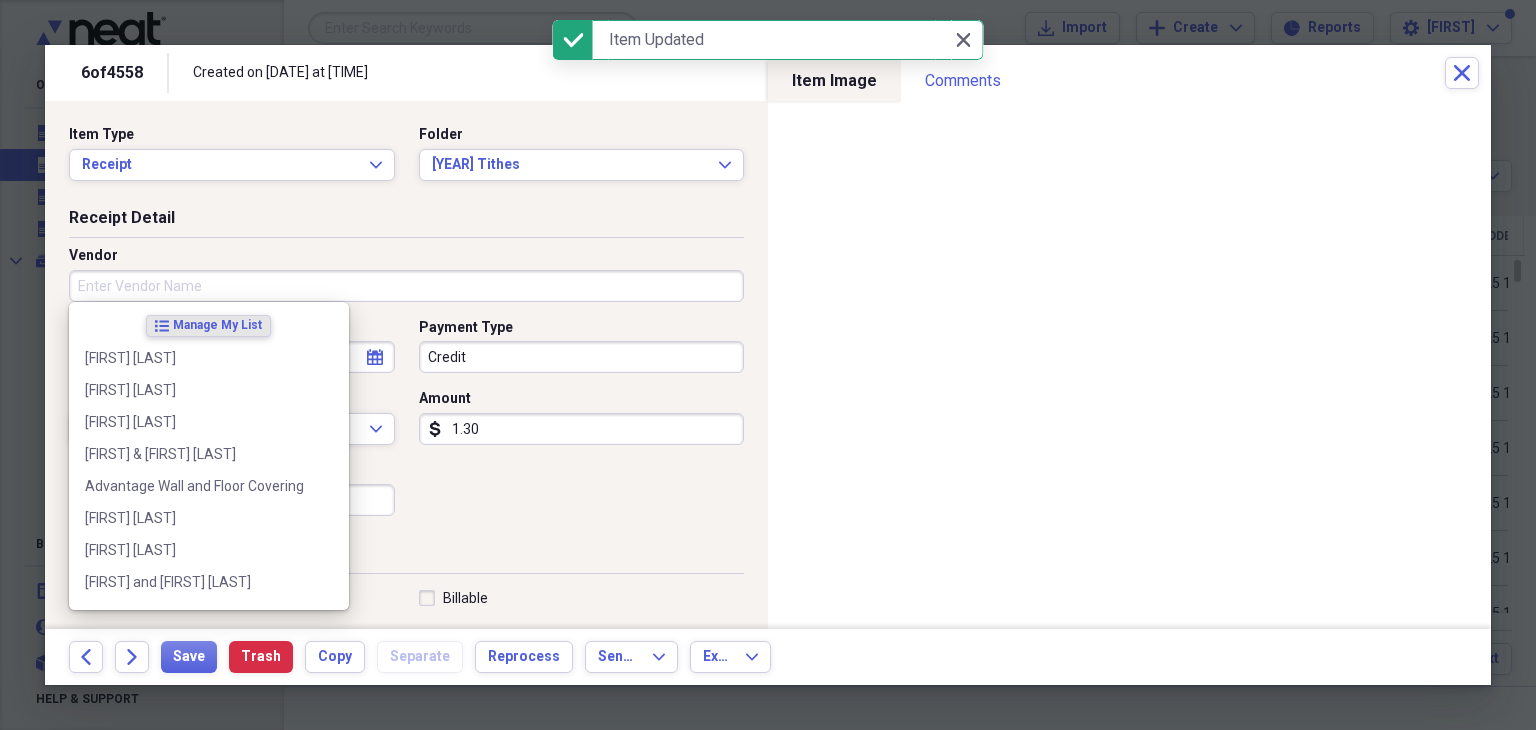 click on "Vendor" at bounding box center (406, 286) 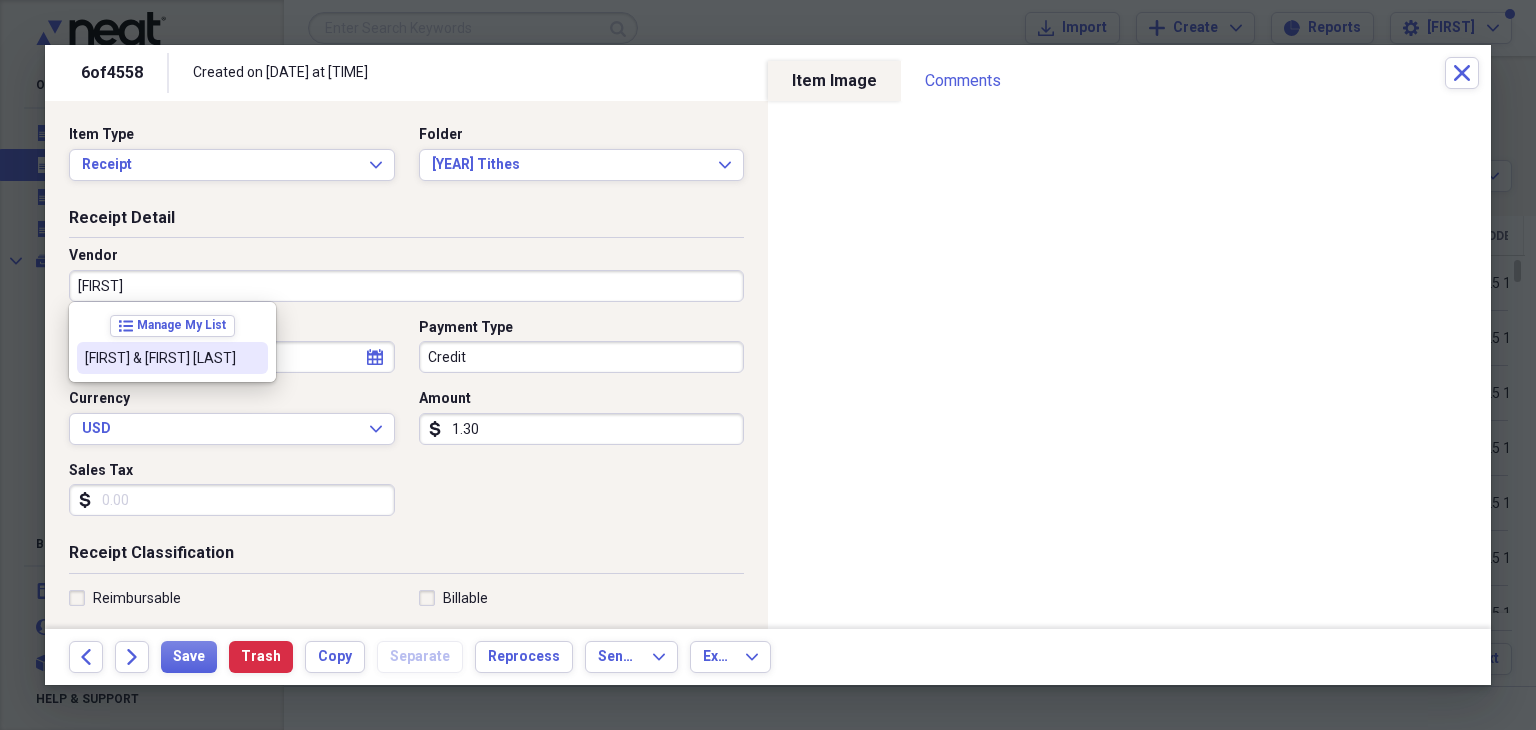 click on "[FIRST] & [FIRST] [LAST]" at bounding box center [172, 358] 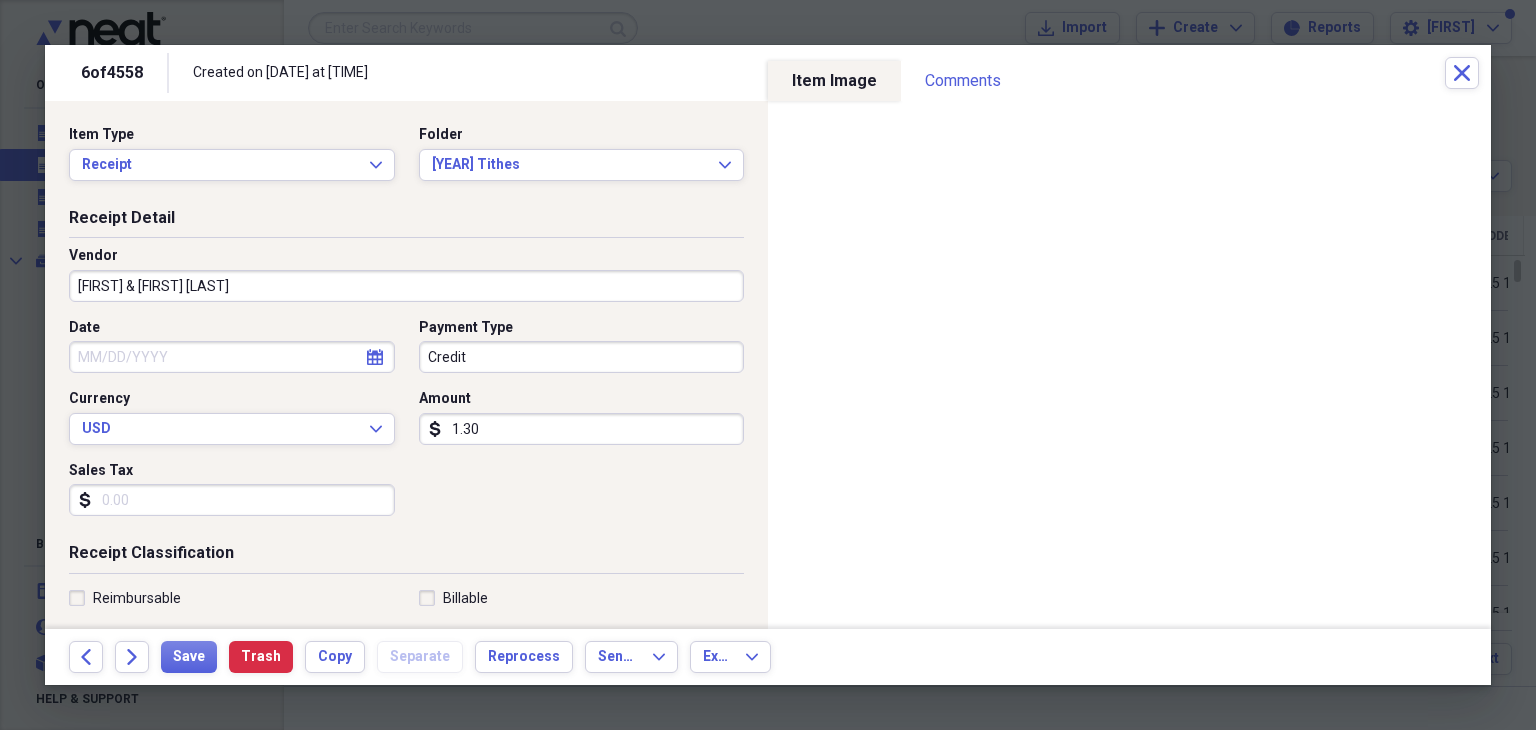 type on "Tithe" 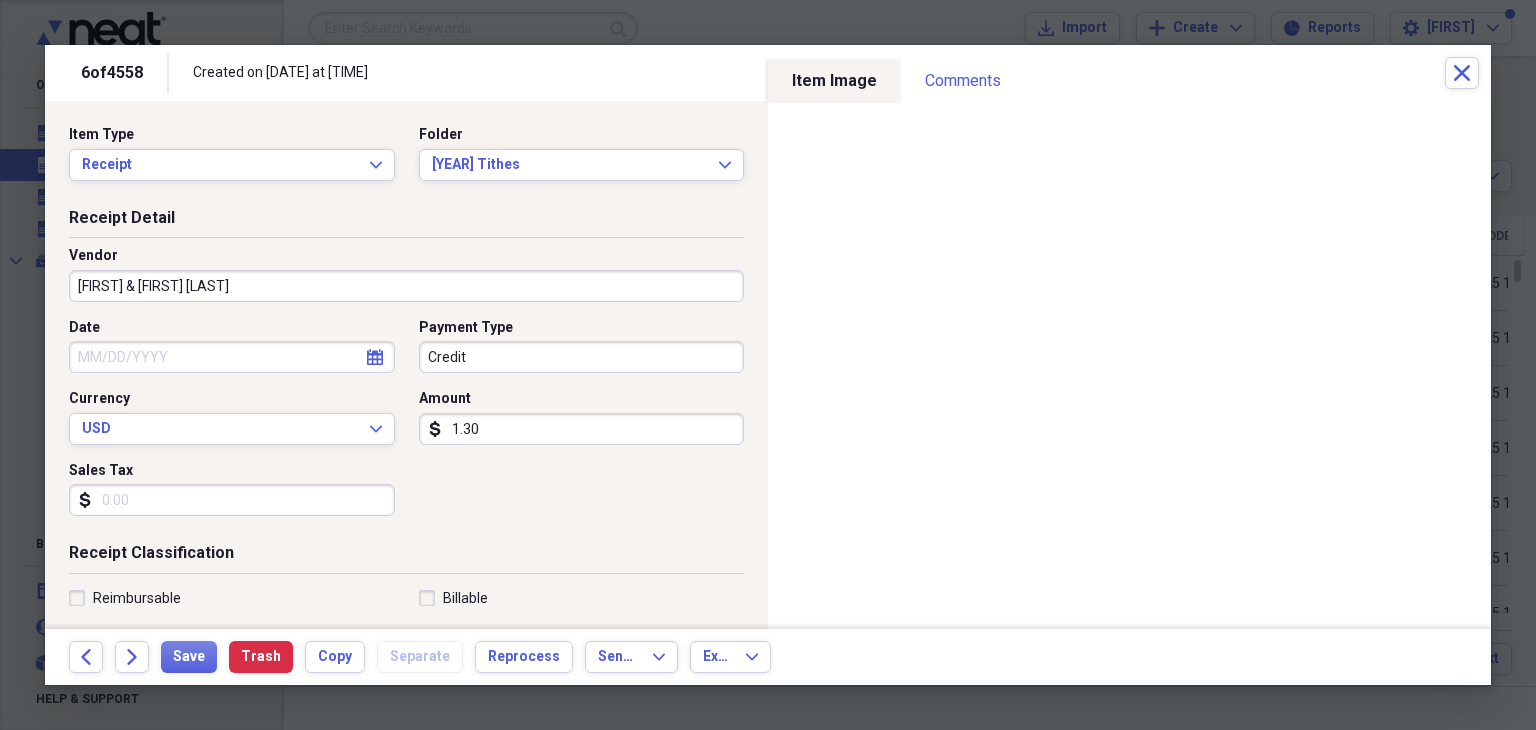 click on "Date" at bounding box center [232, 357] 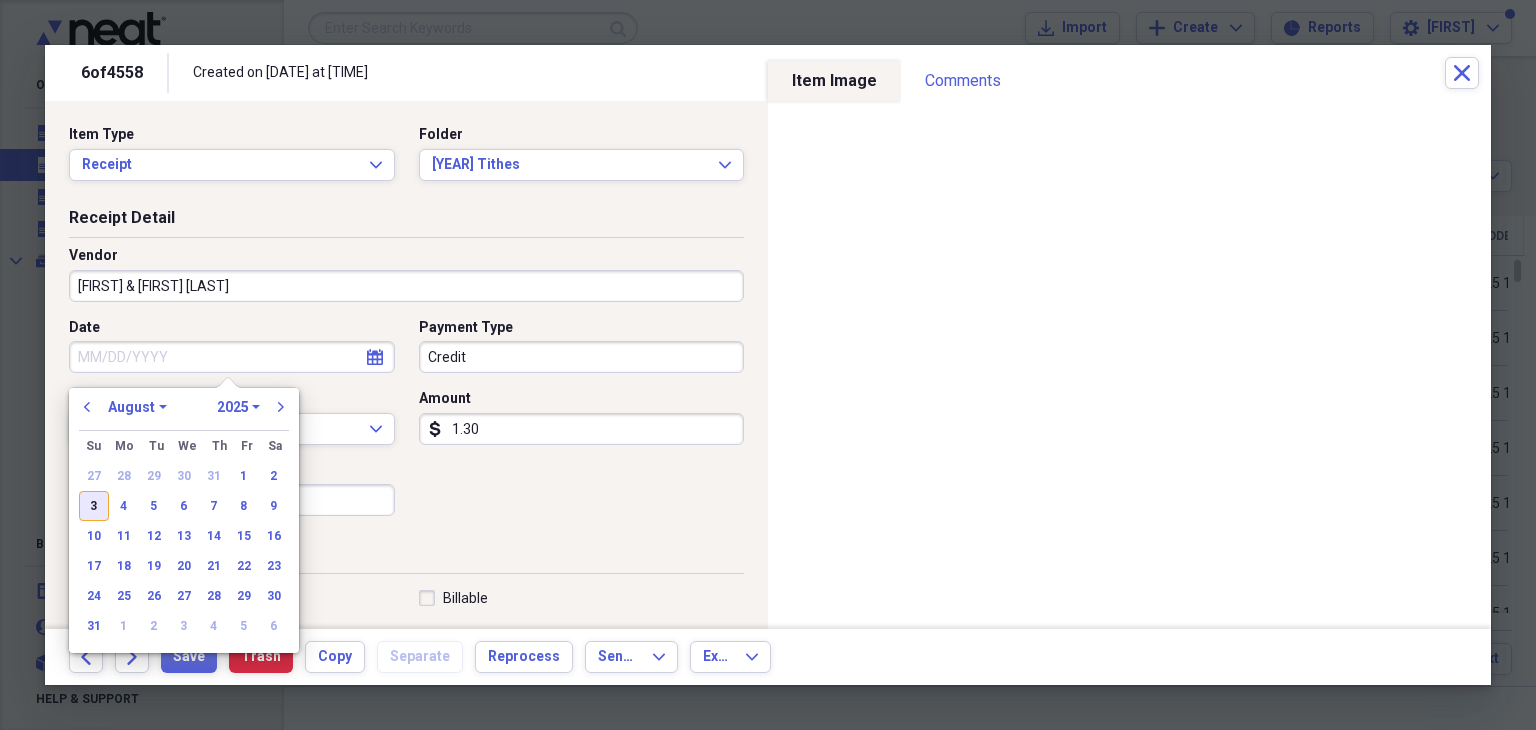 click on "3" at bounding box center (94, 506) 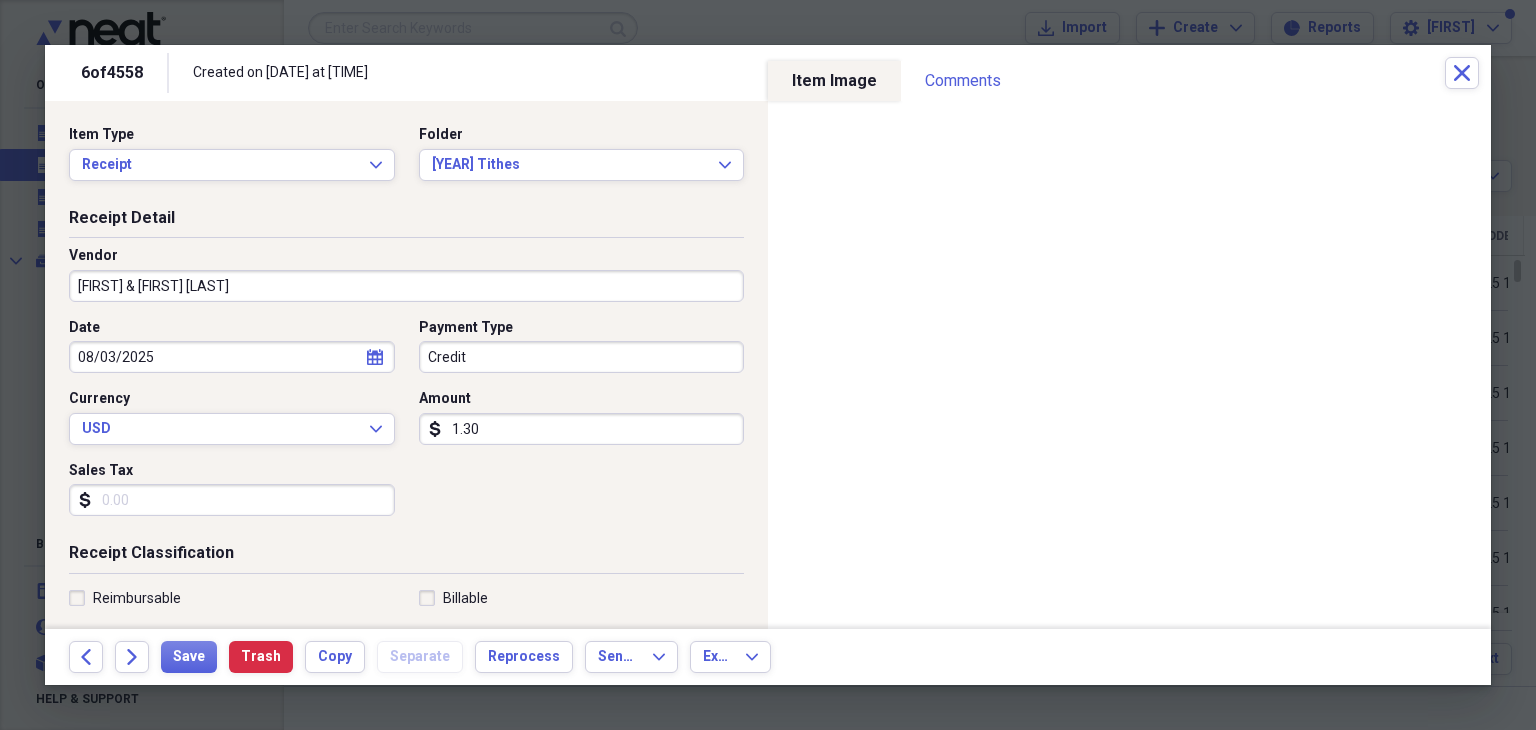 click on "Credit" at bounding box center [582, 357] 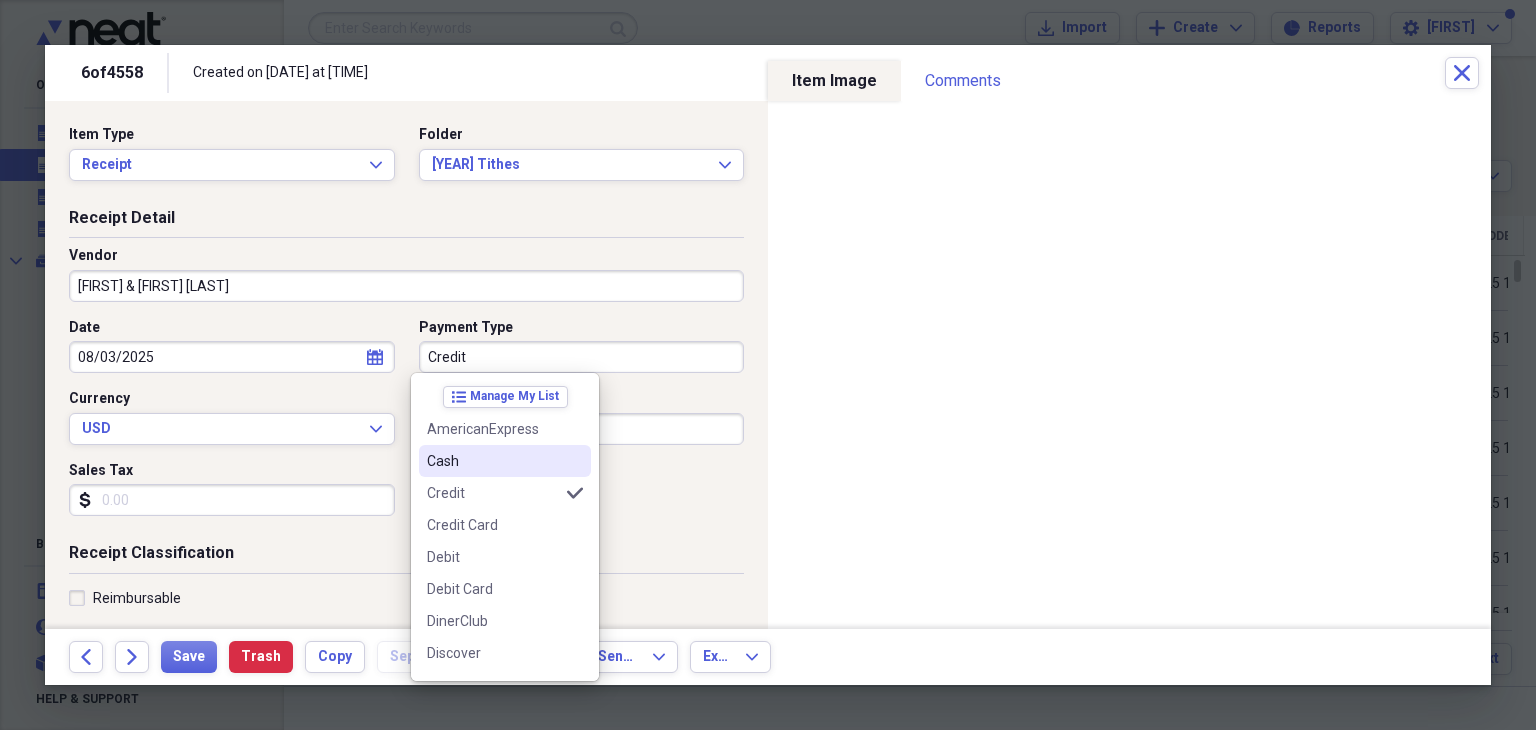 click on "Cash" at bounding box center [505, 461] 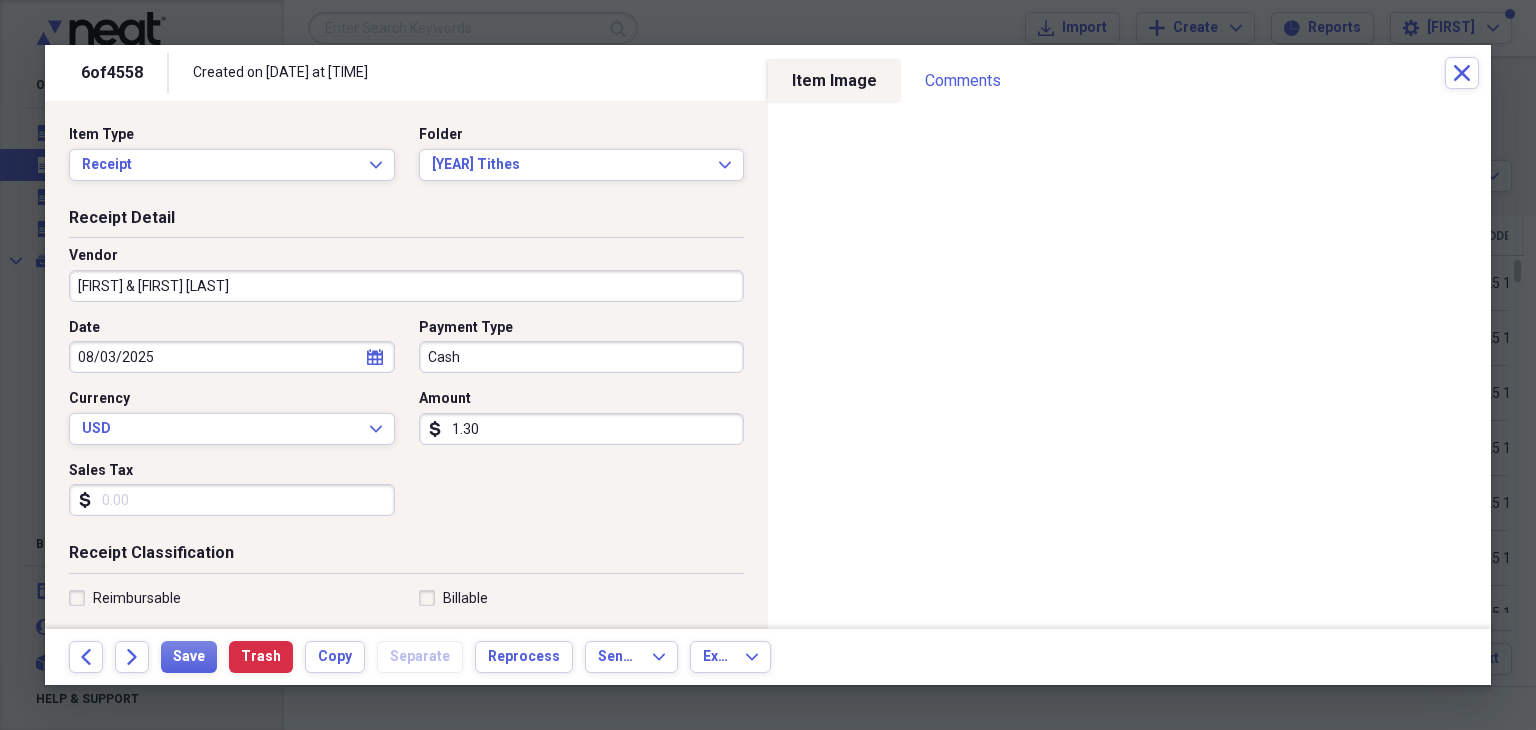 click on "1.30" at bounding box center [582, 429] 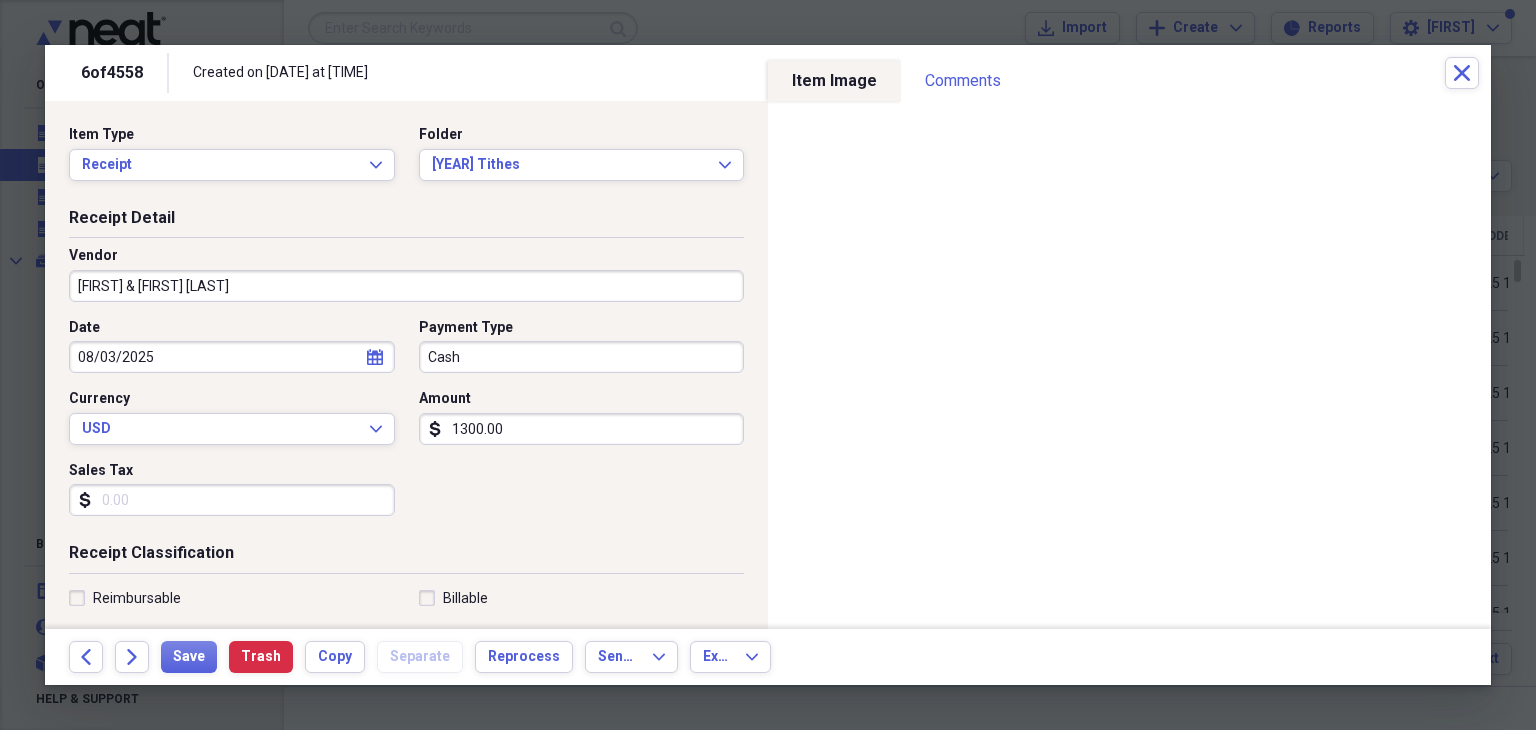 scroll, scrollTop: 100, scrollLeft: 0, axis: vertical 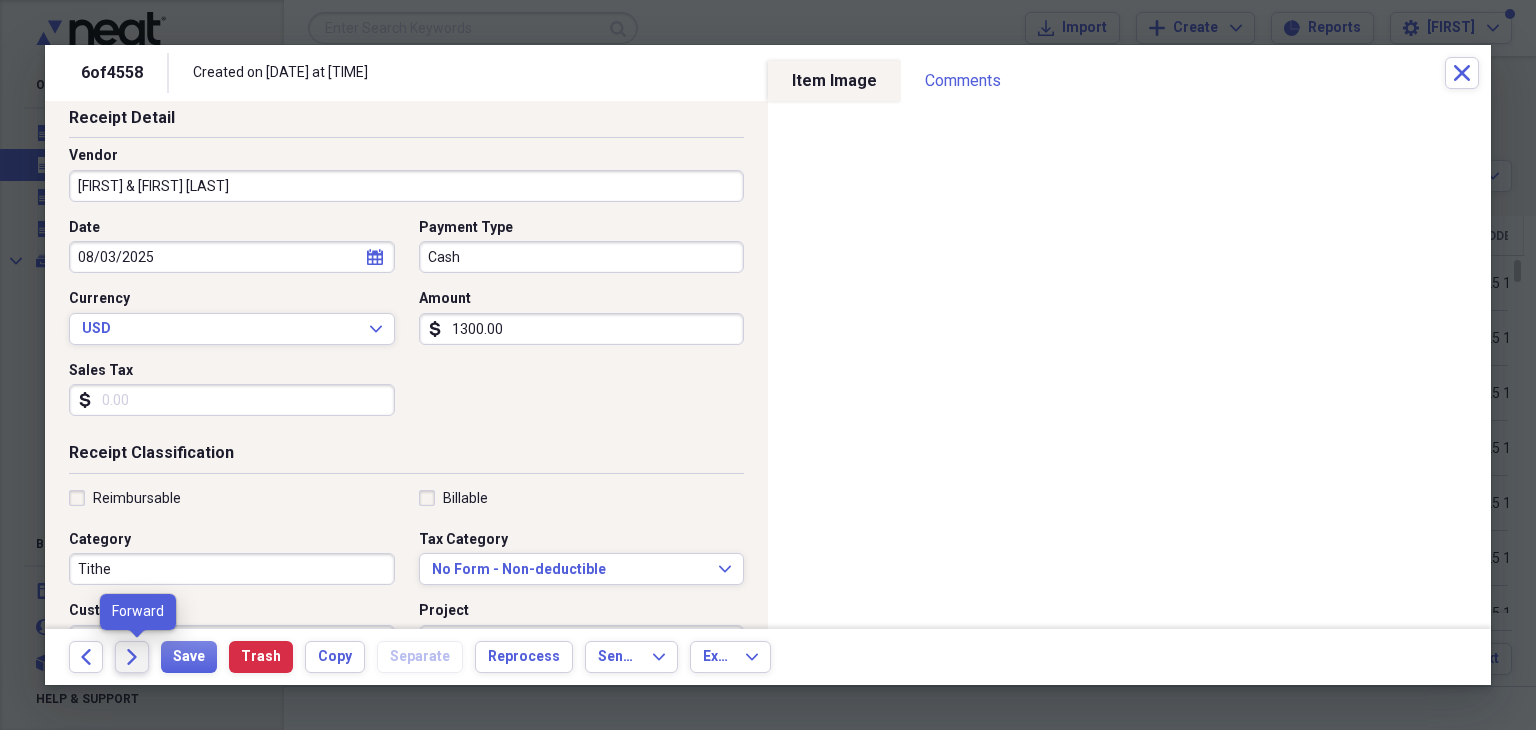 type on "1300.00" 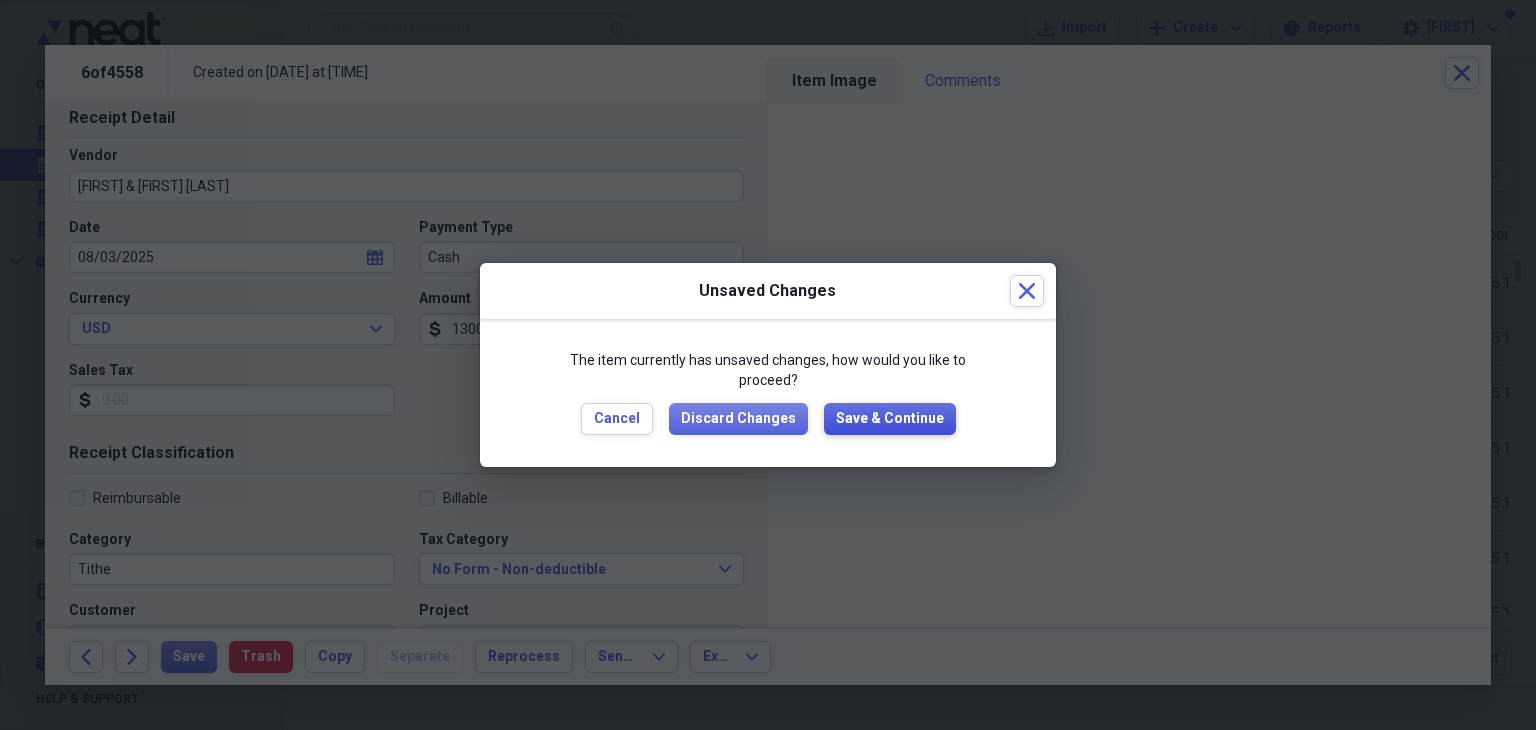 click on "Save & Continue" at bounding box center [890, 419] 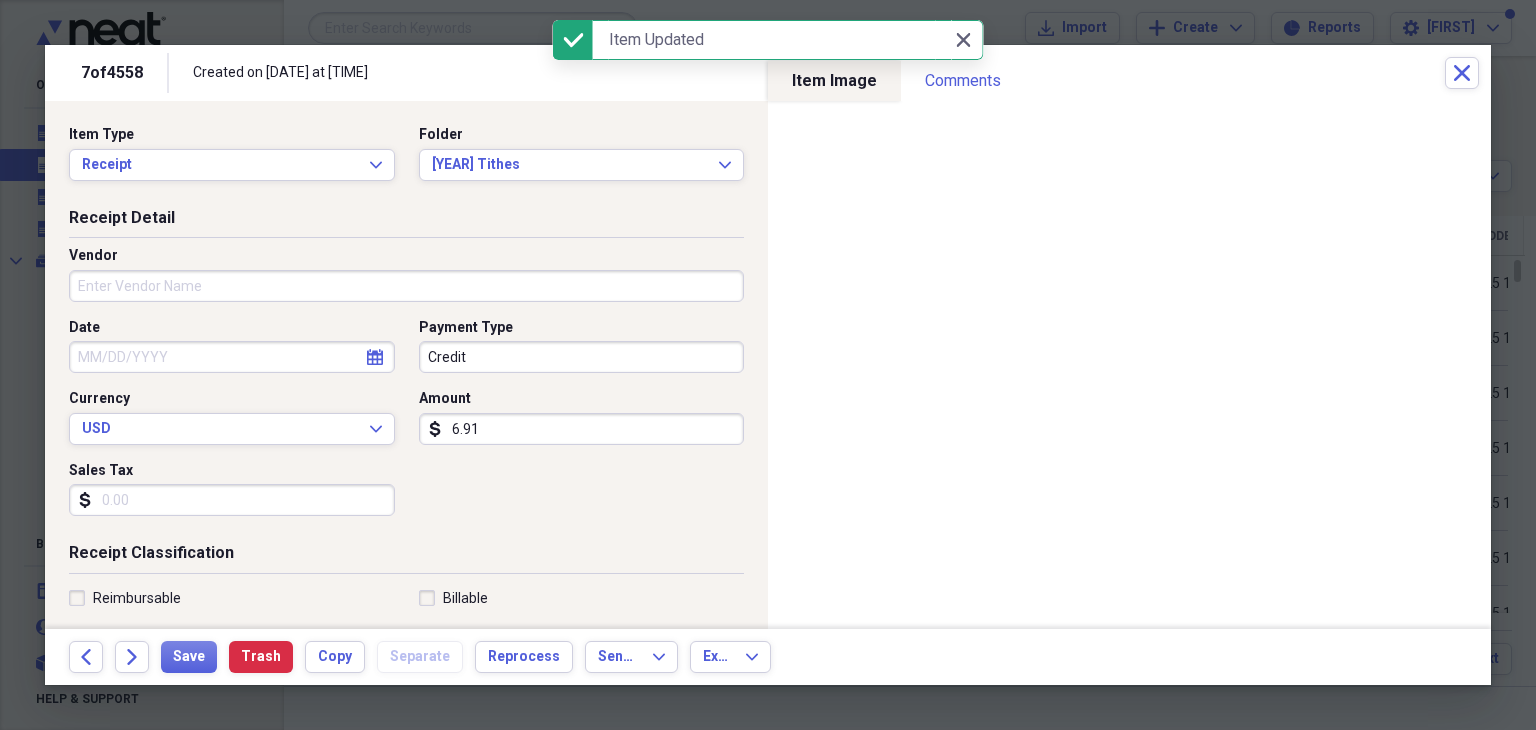 click on "Vendor" at bounding box center [406, 286] 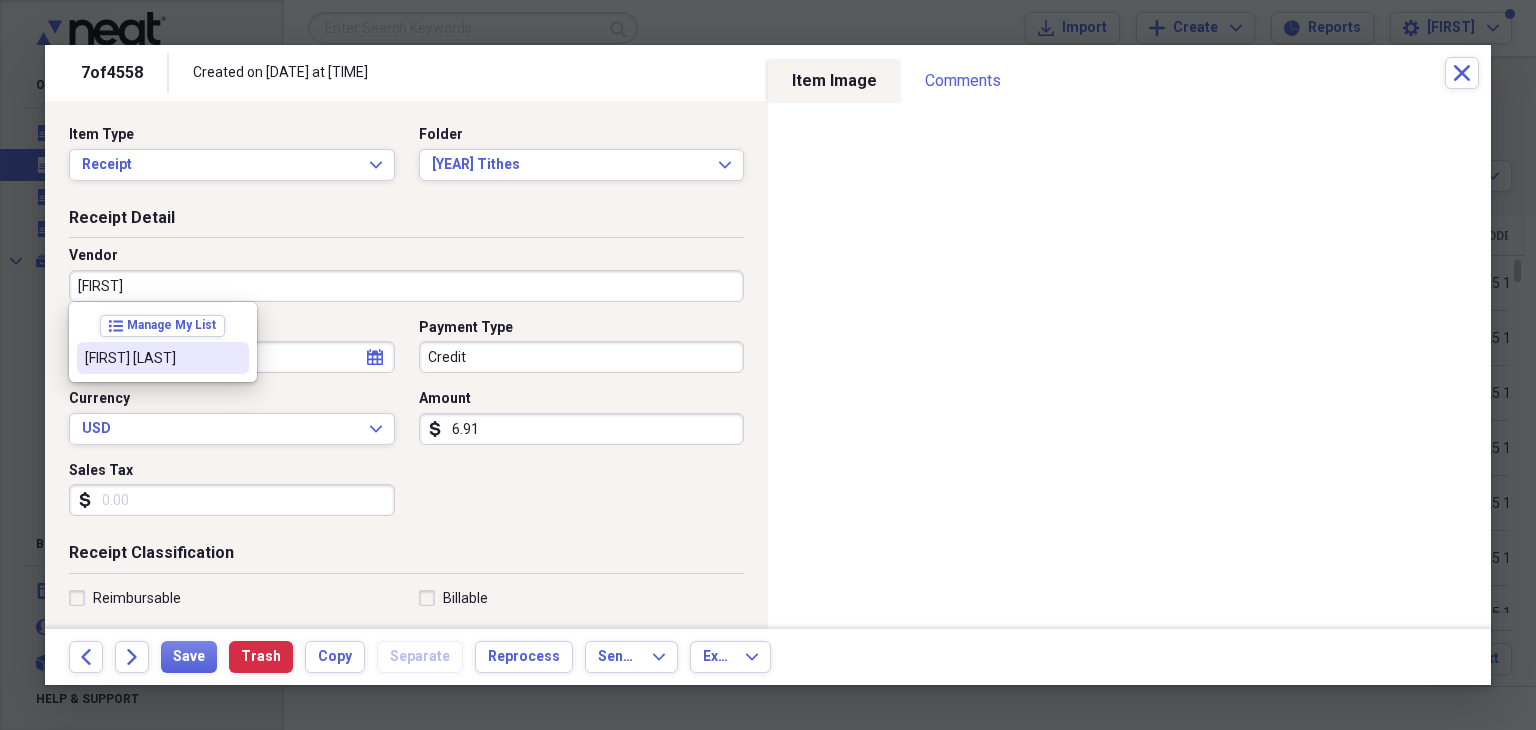 click on "[FIRST] [LAST]" at bounding box center [163, 358] 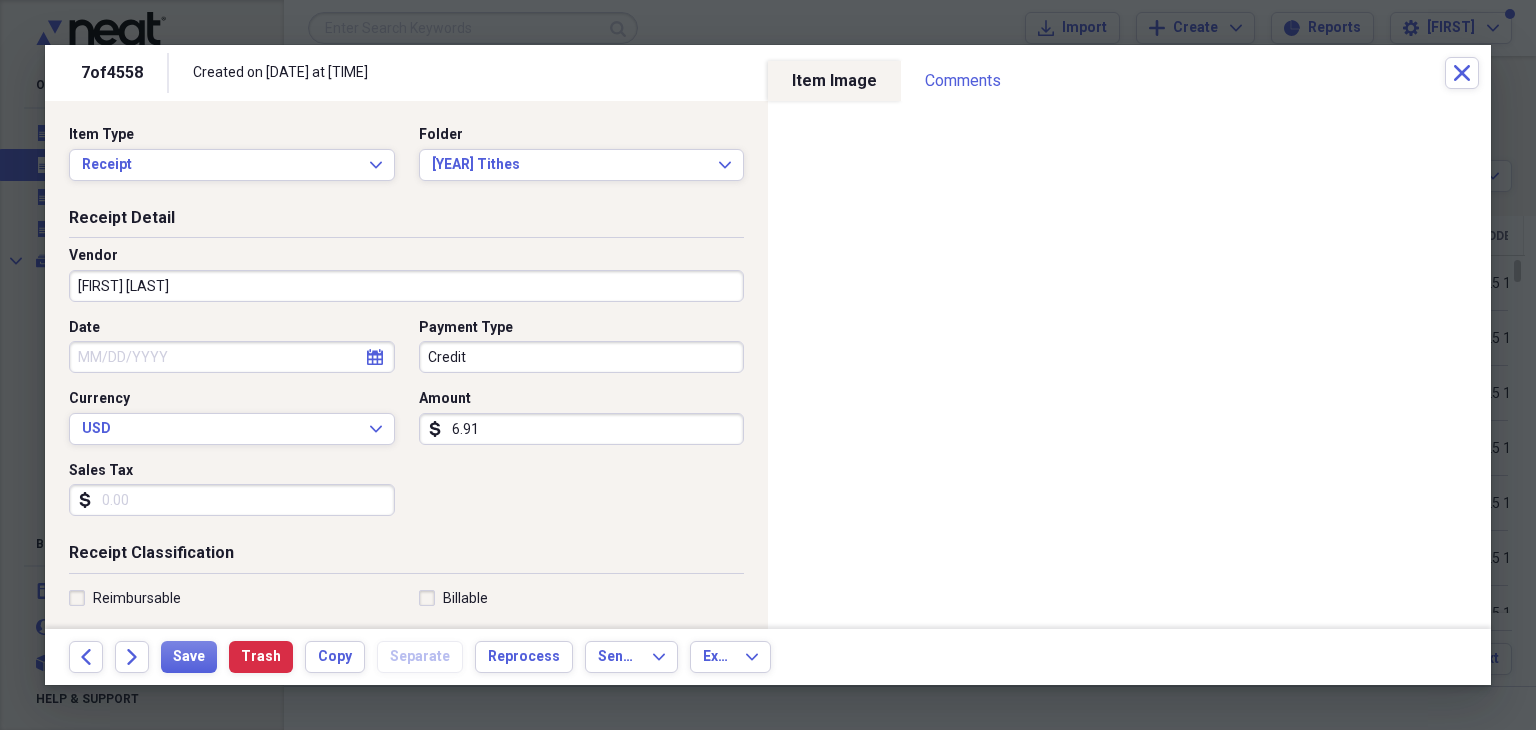 type on "Tithe" 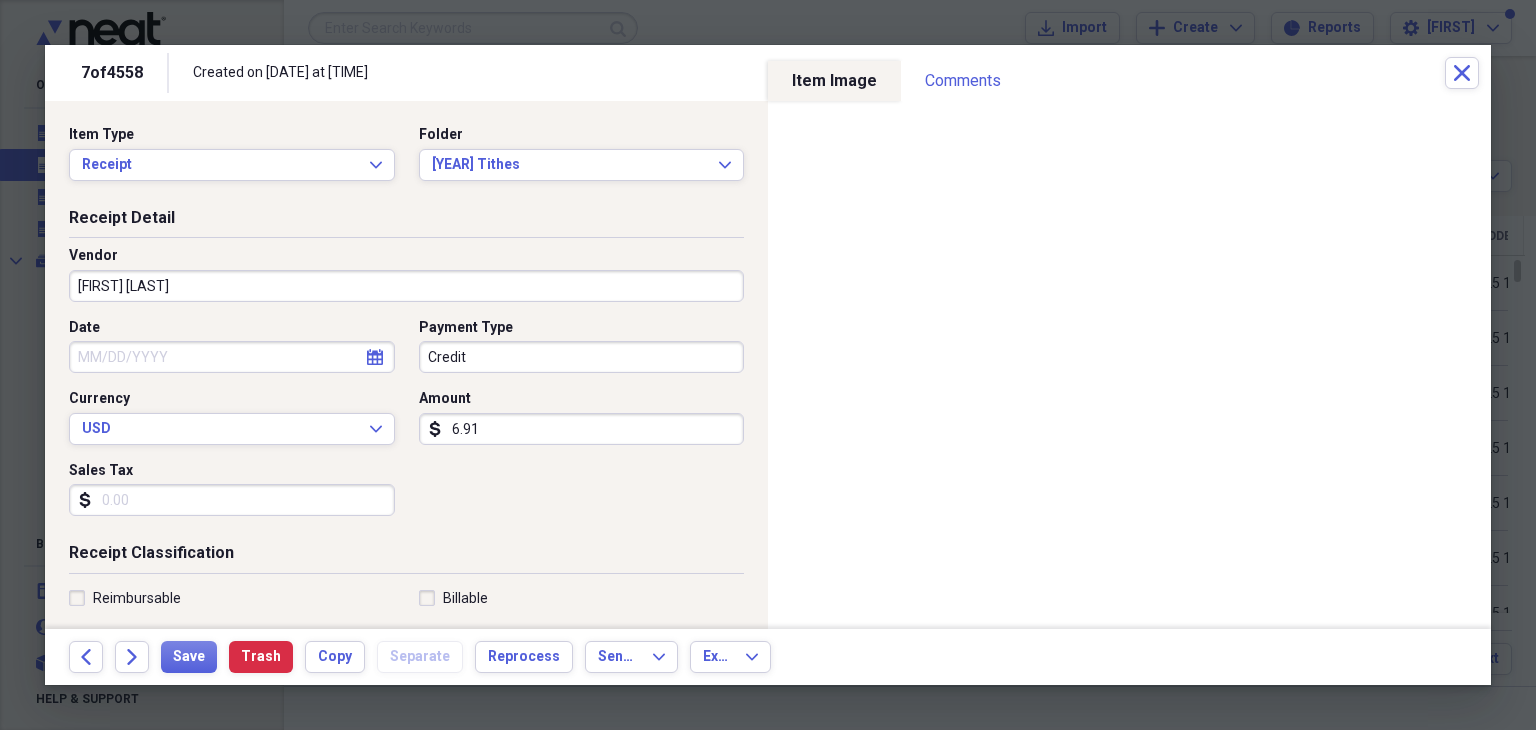 click on "Credit" at bounding box center [582, 357] 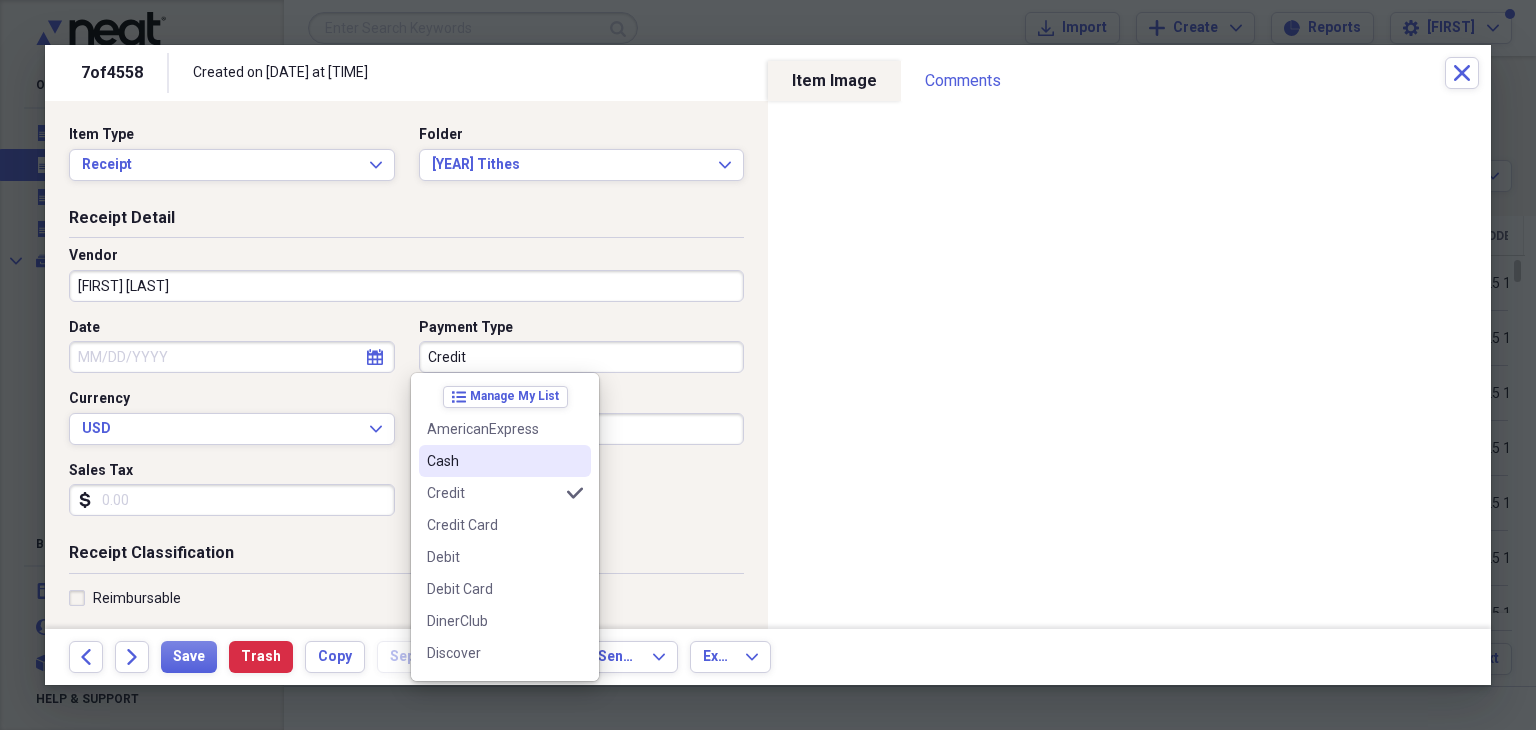 click on "Cash" at bounding box center (493, 461) 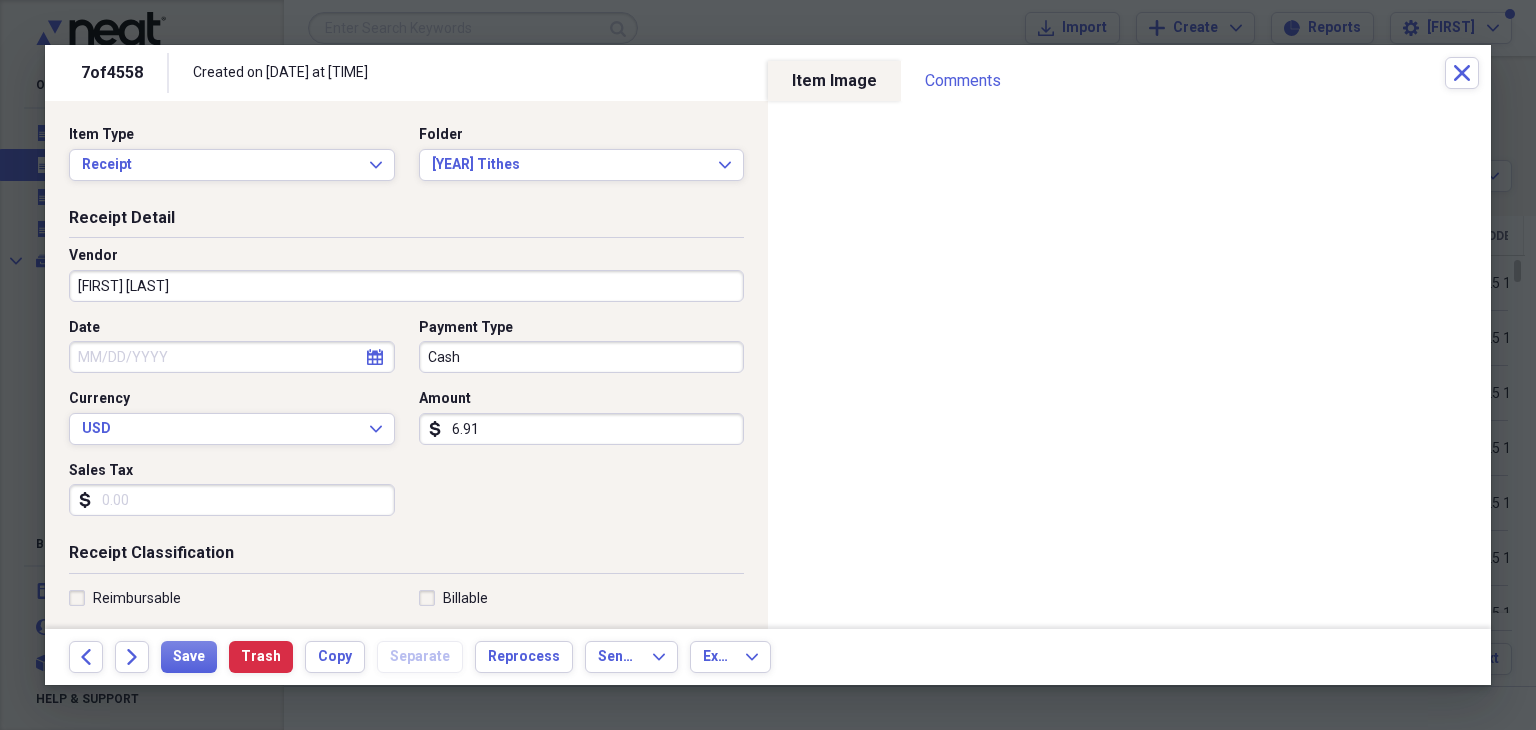 click on "6.91" at bounding box center (582, 429) 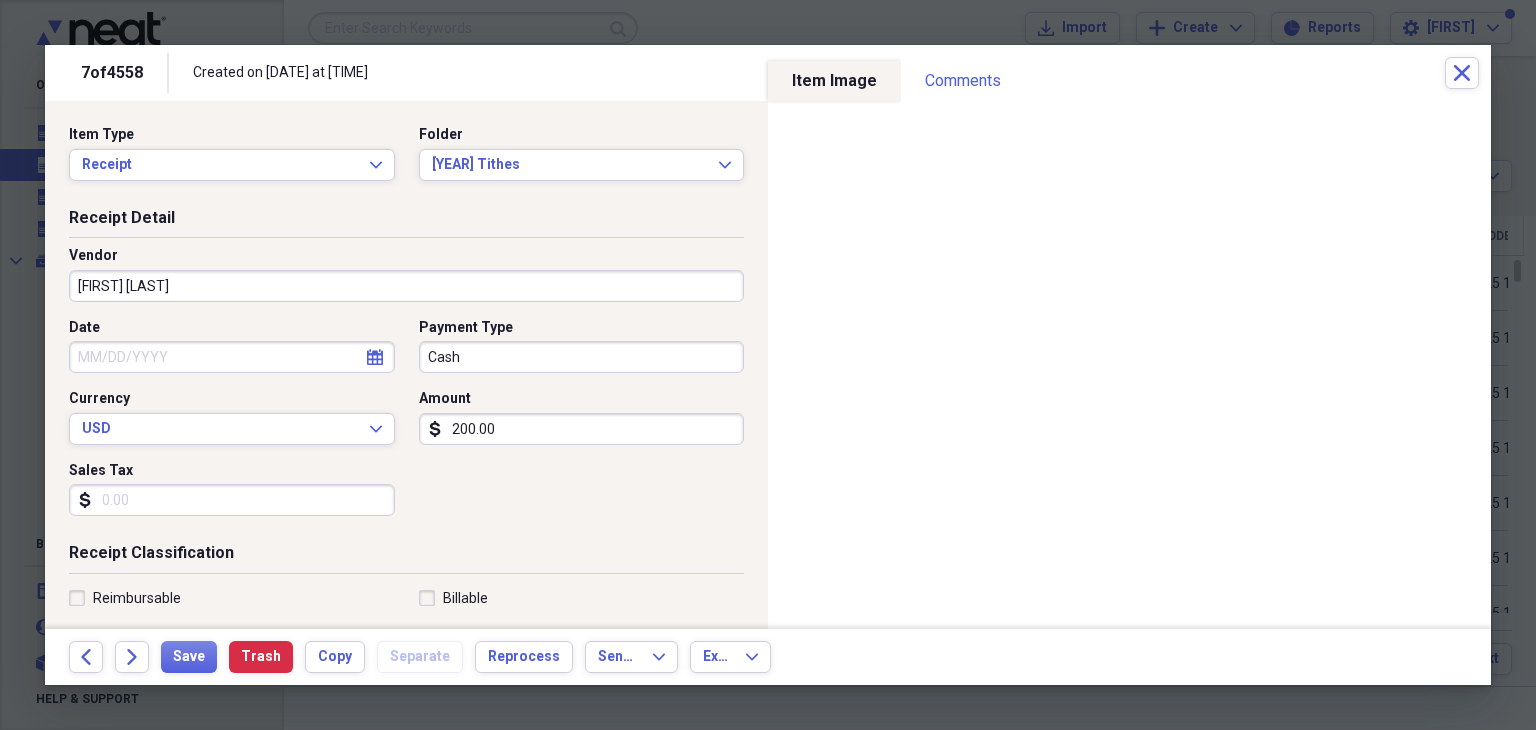 type on "200.00" 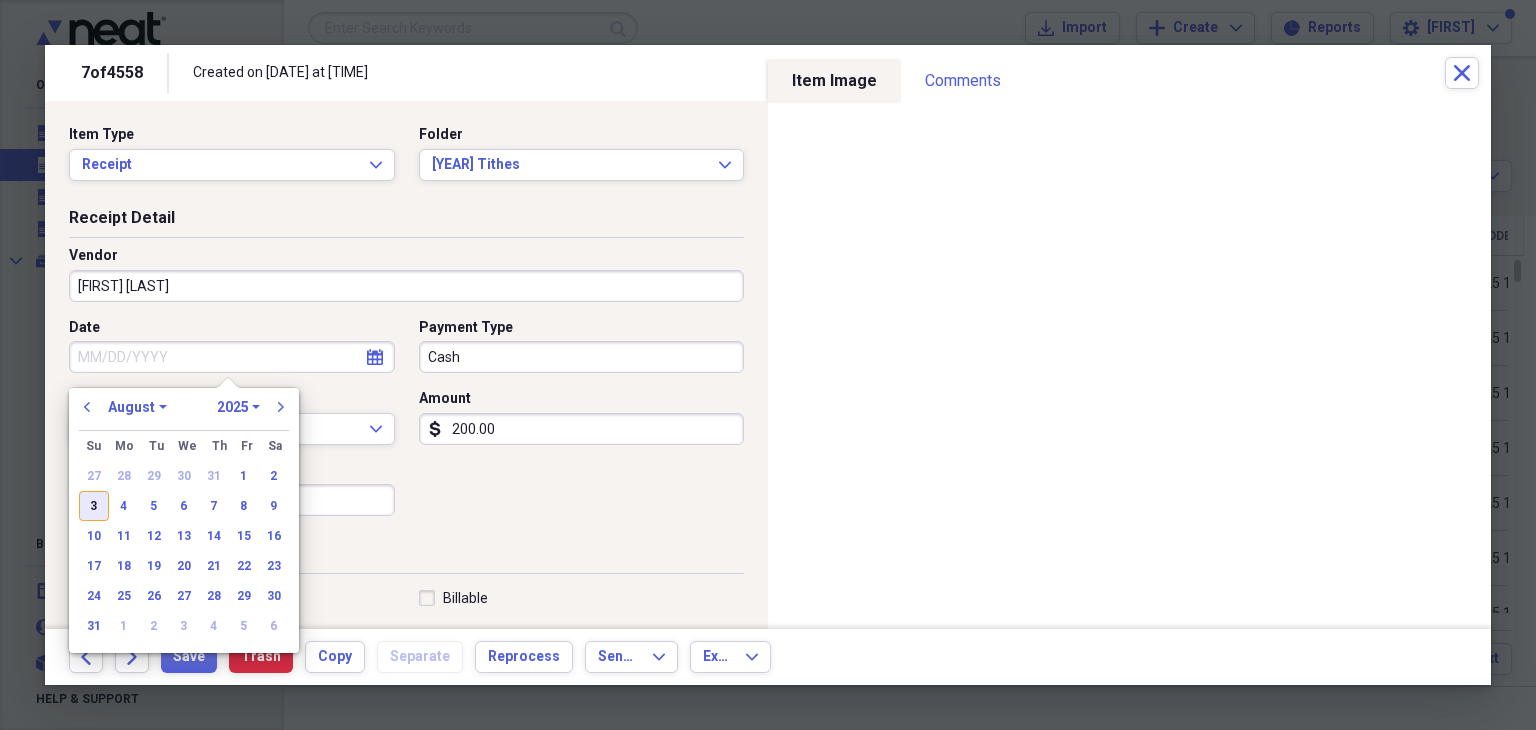 click on "3" at bounding box center (94, 506) 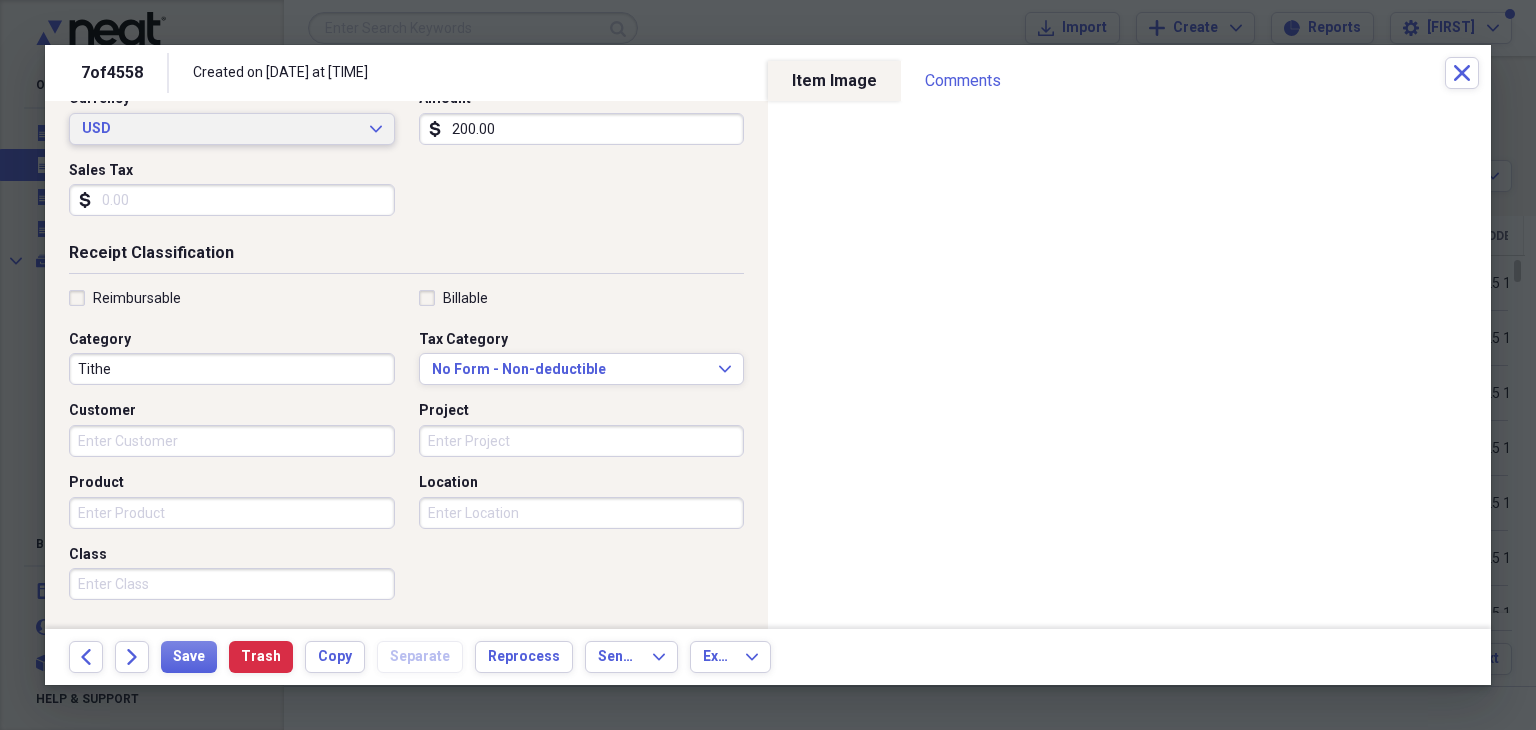 scroll, scrollTop: 0, scrollLeft: 0, axis: both 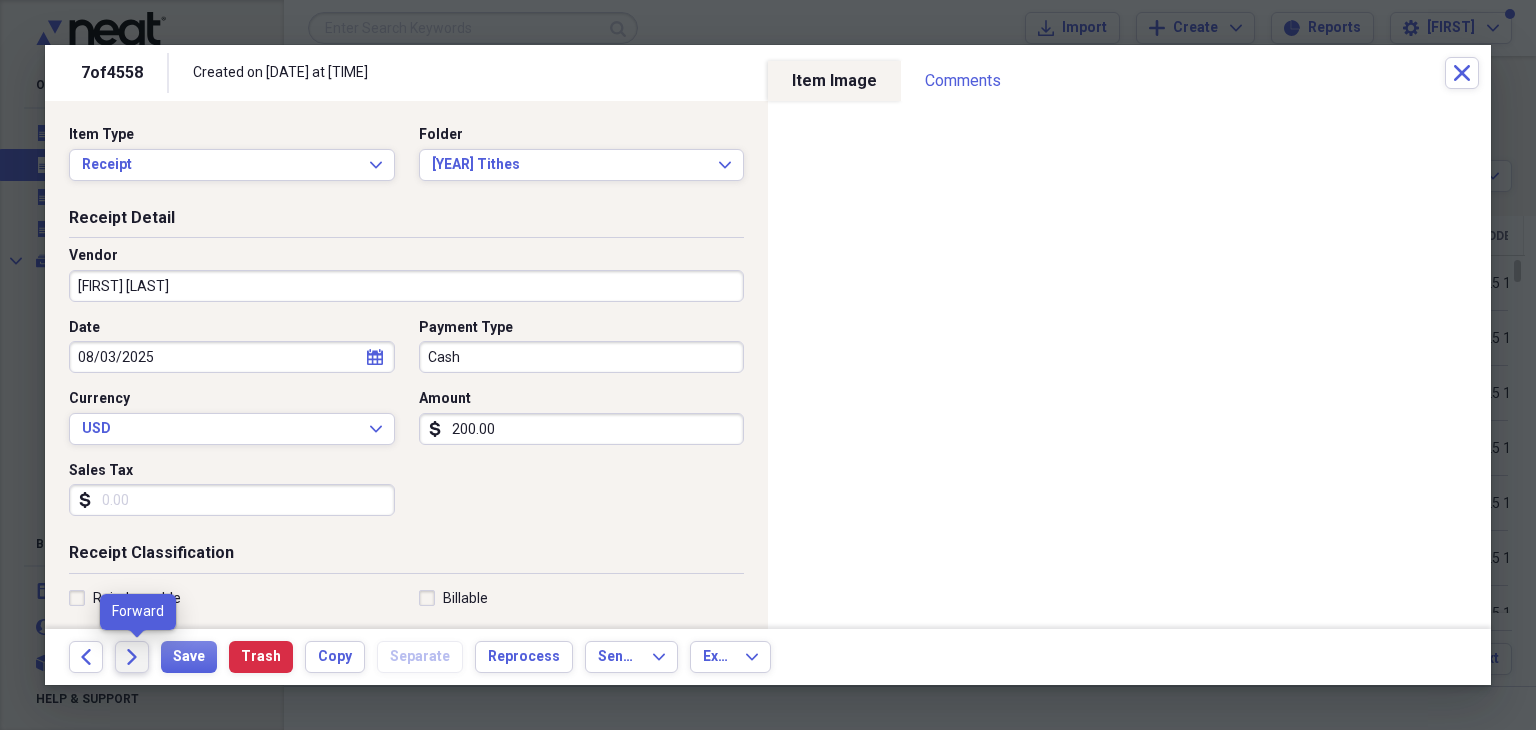 click 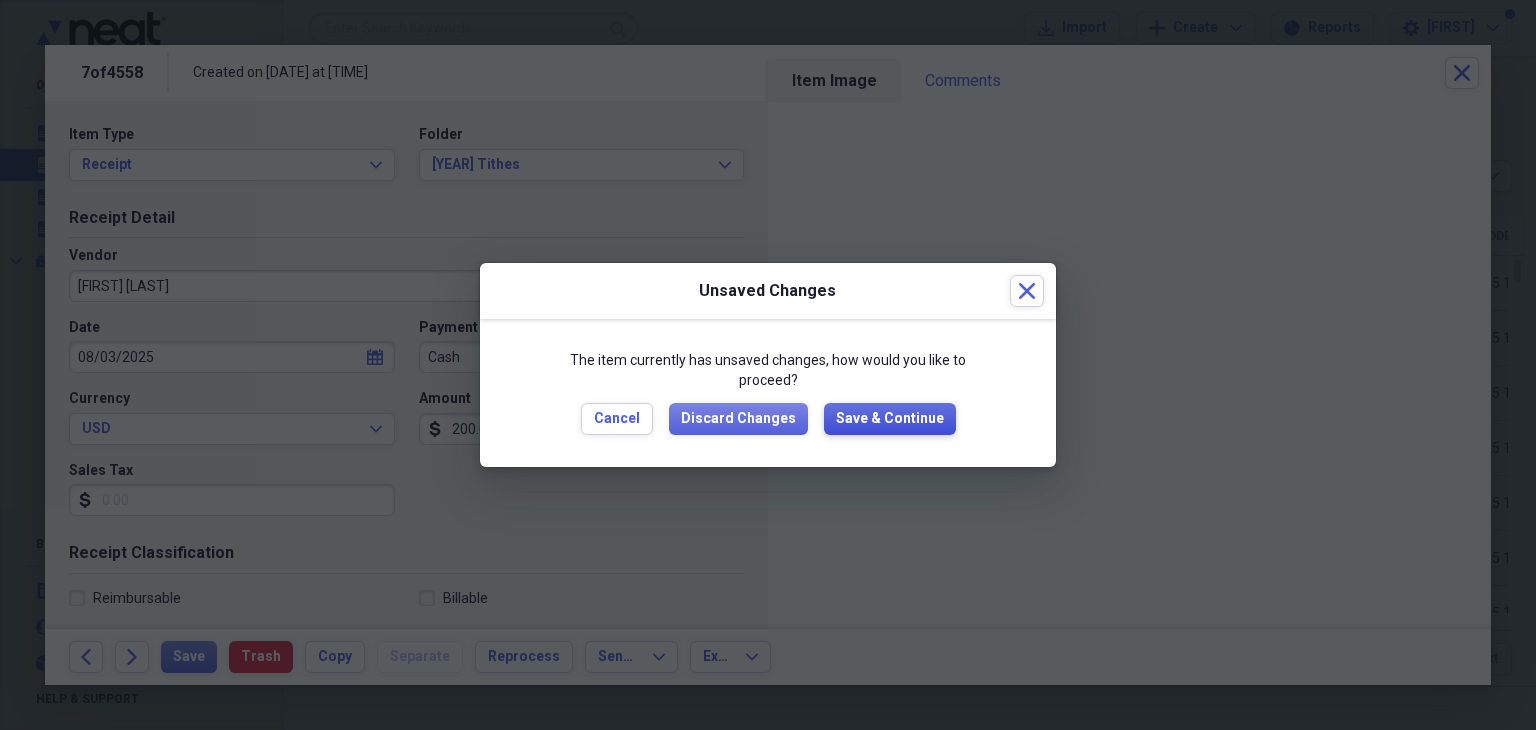 click on "Save & Continue" at bounding box center (890, 419) 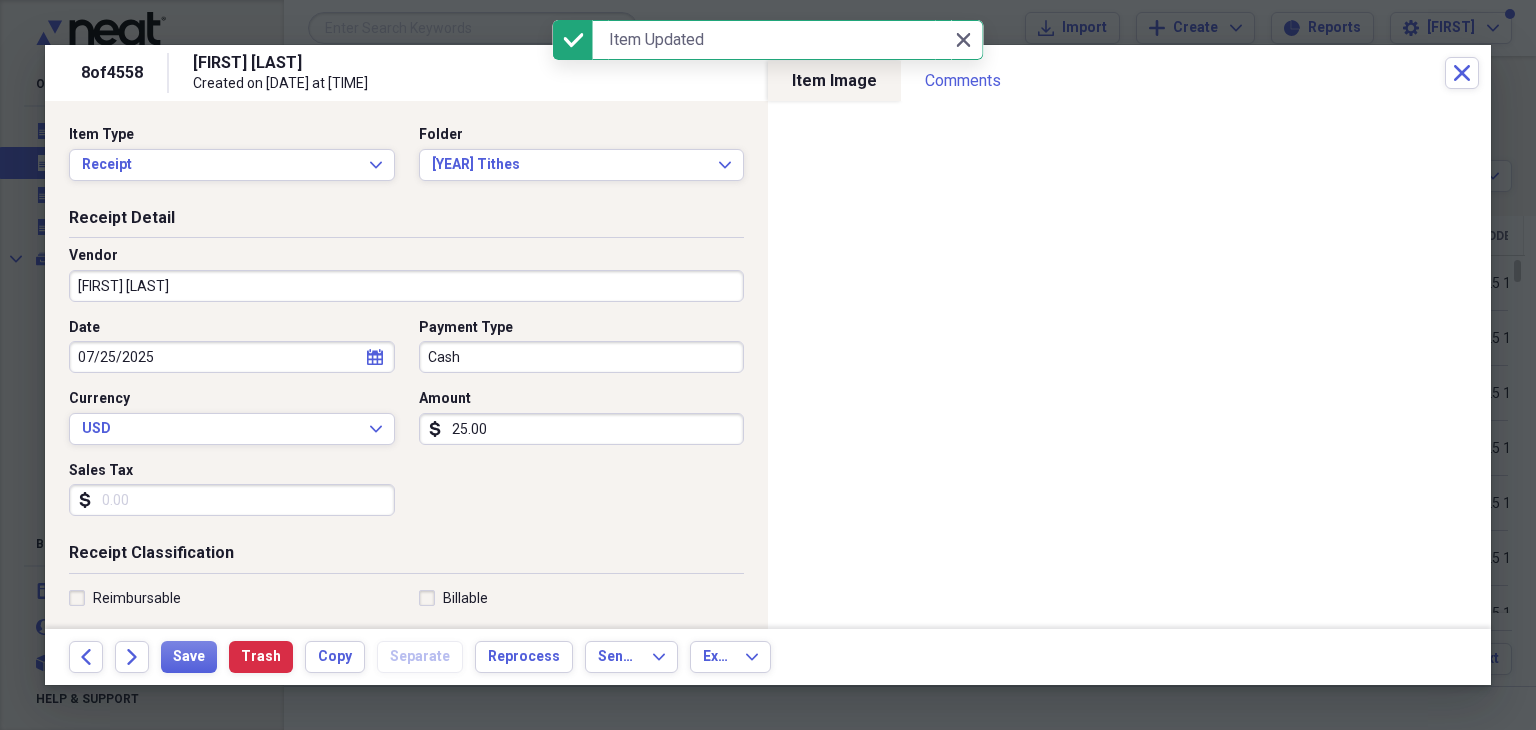 click on "[FIRST] [LAST]" at bounding box center (406, 286) 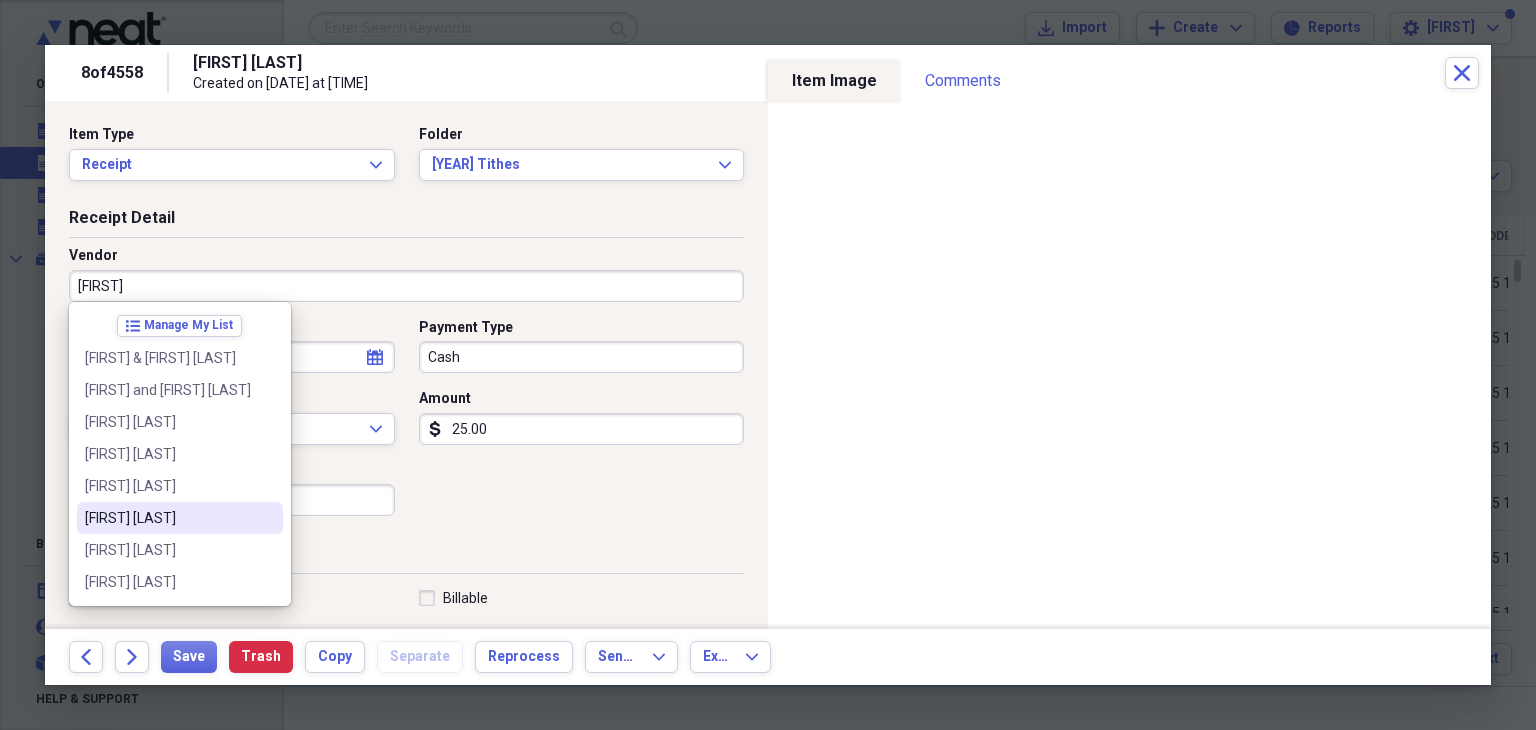 click on "[FIRST] [LAST]" at bounding box center (168, 518) 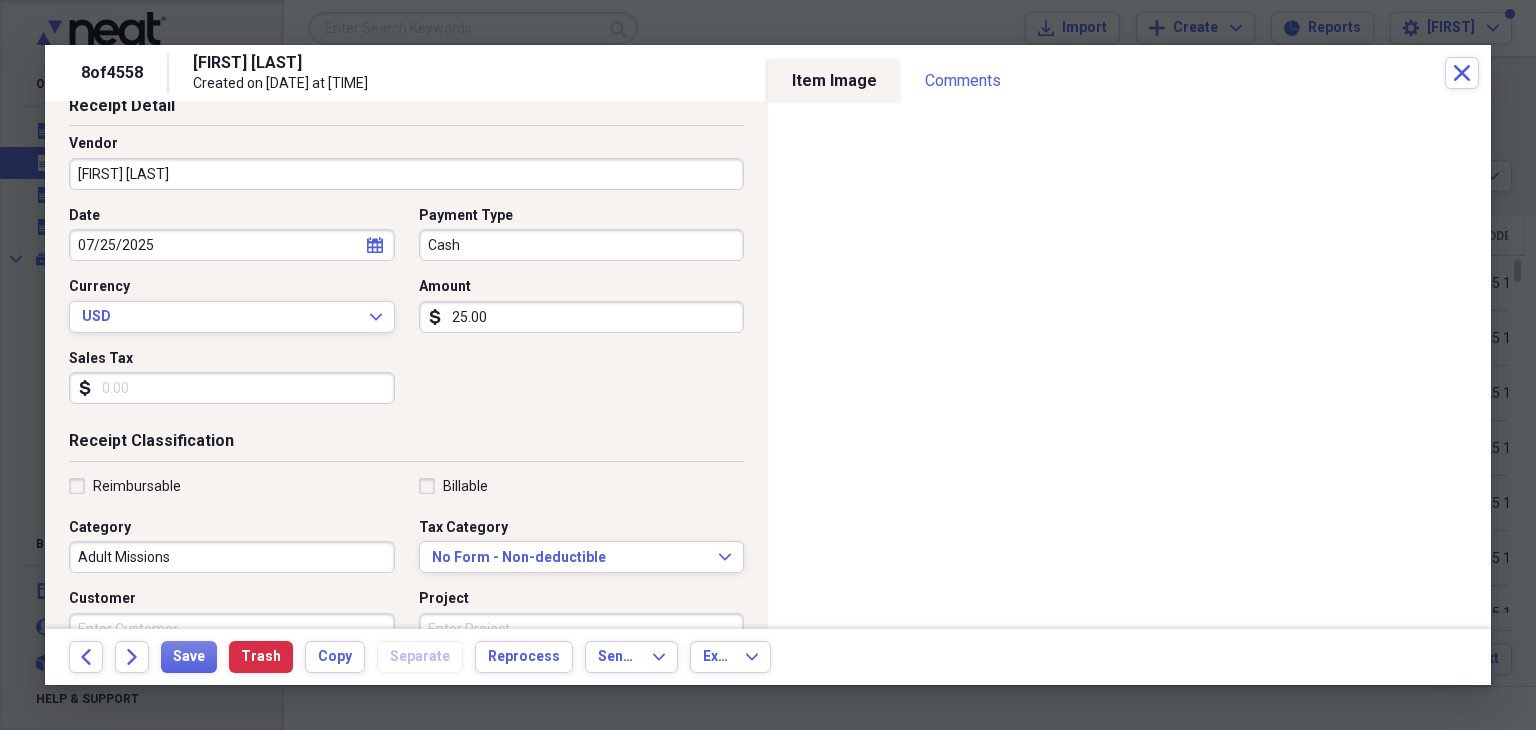scroll, scrollTop: 100, scrollLeft: 0, axis: vertical 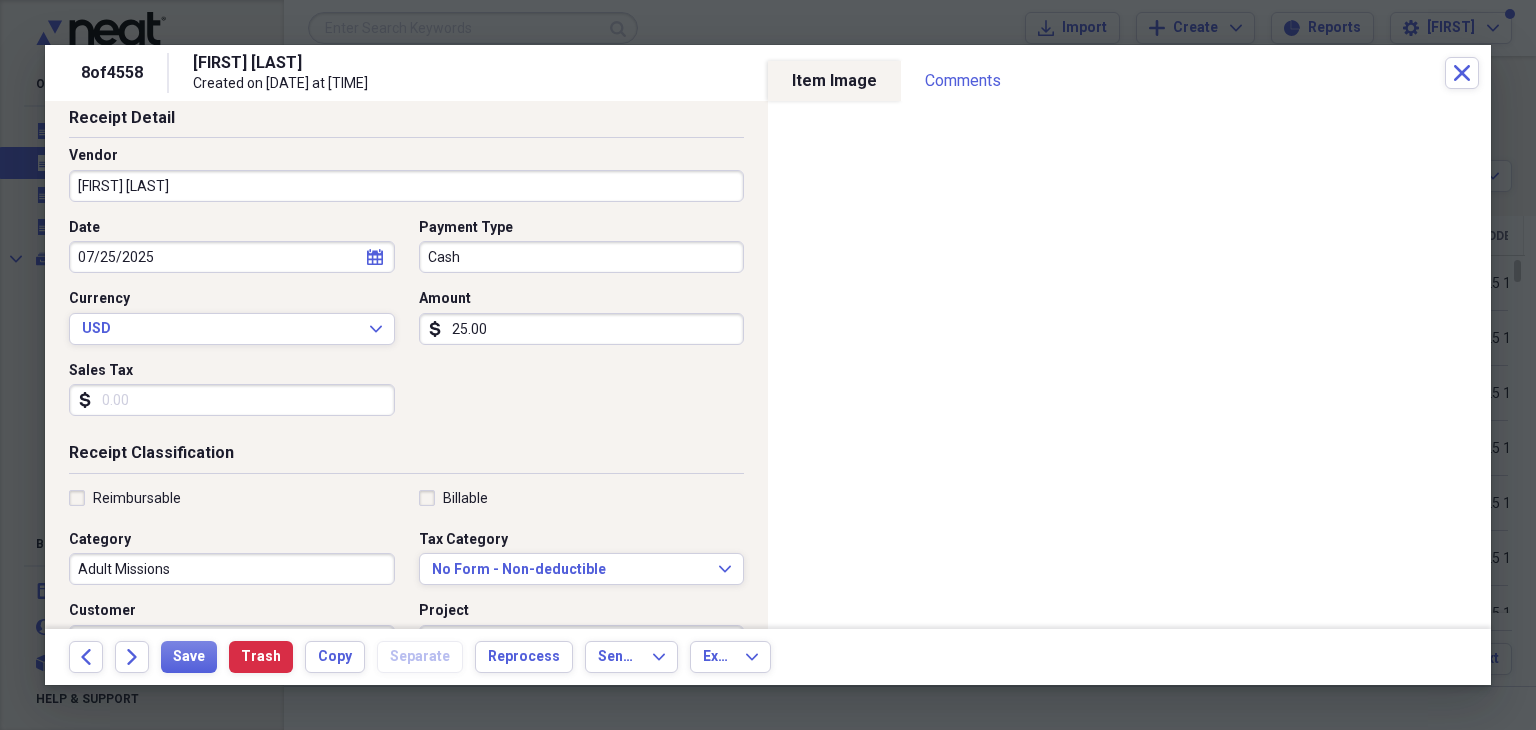 click on "Adult Missions" at bounding box center [232, 569] 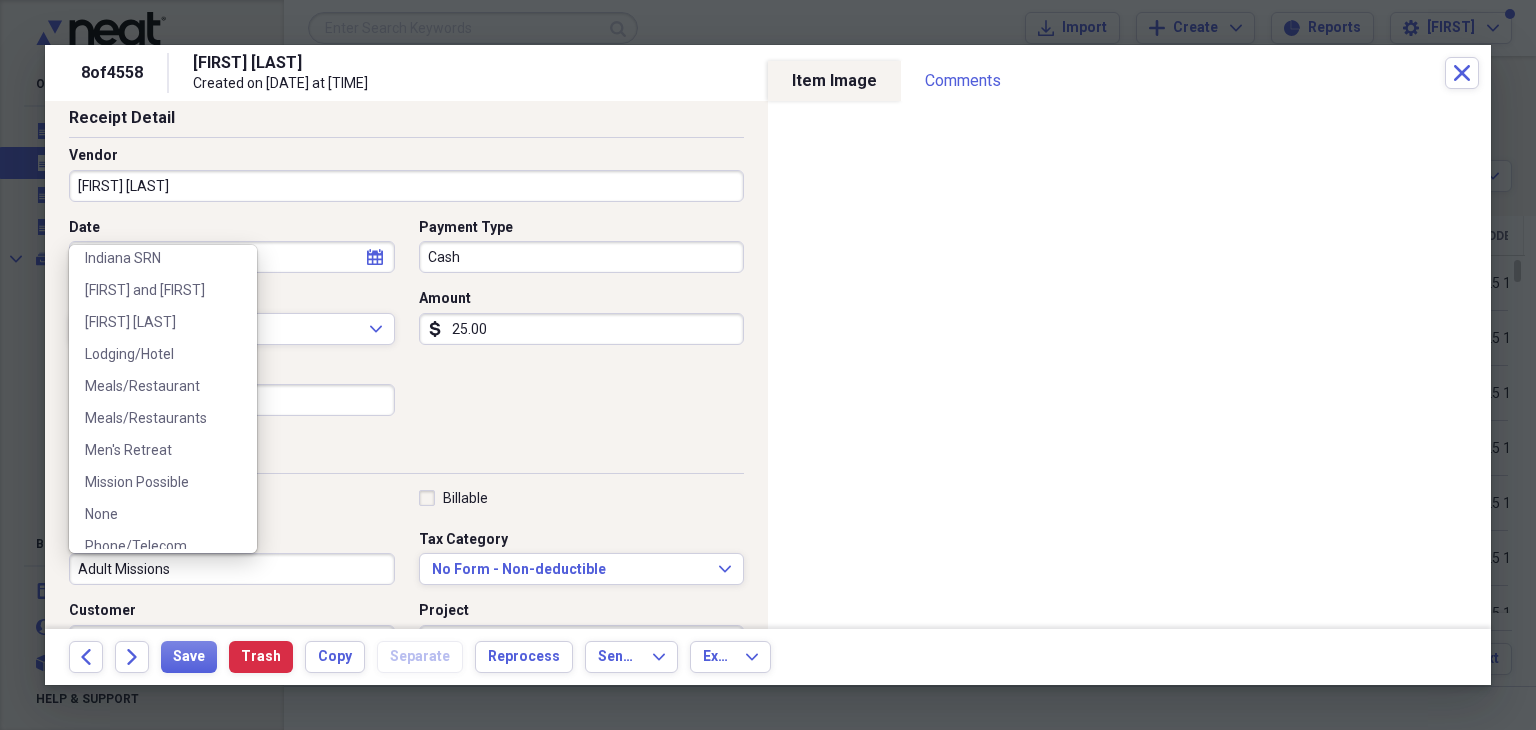 scroll, scrollTop: 300, scrollLeft: 0, axis: vertical 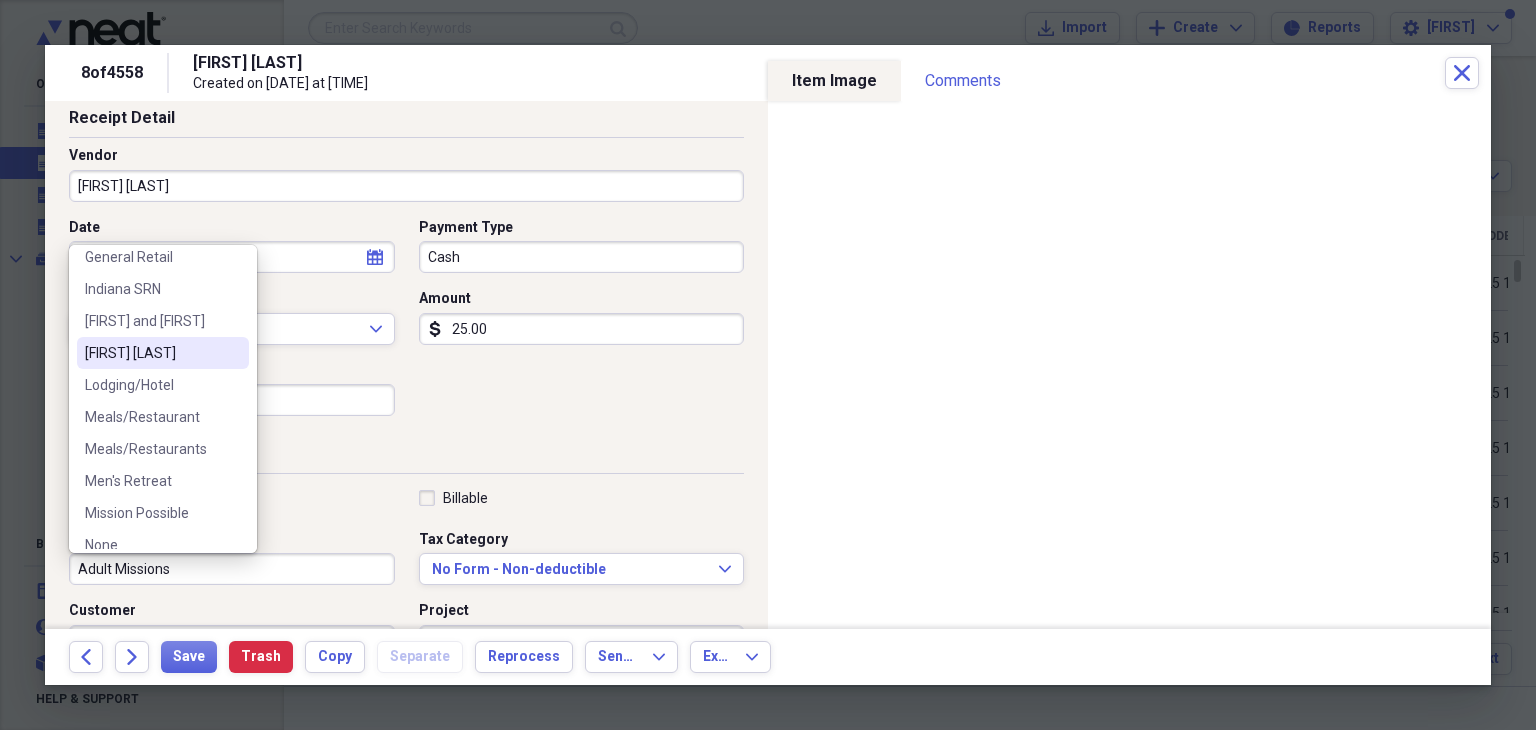 click on "[FIRST] [LAST]" at bounding box center (163, 353) 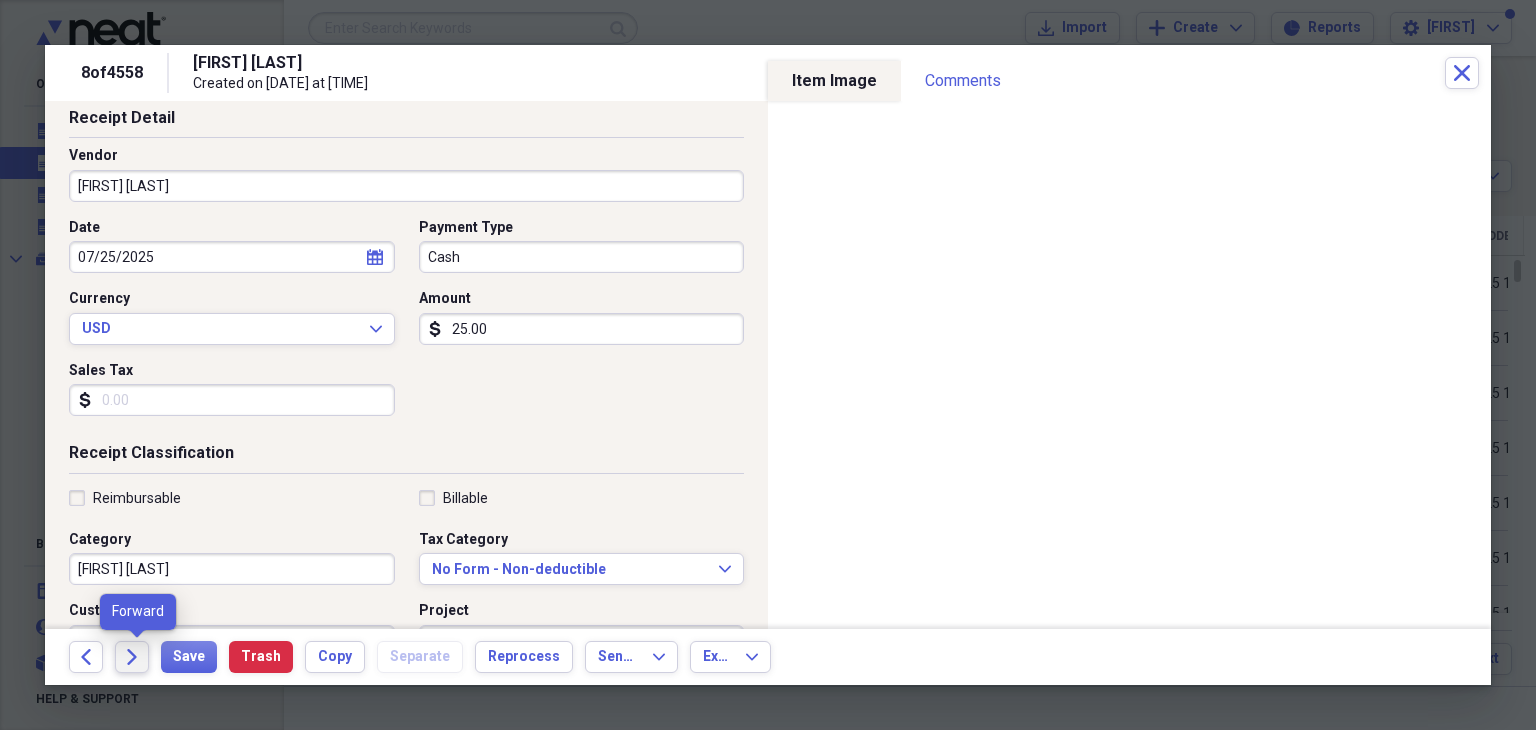 click on "Forward" 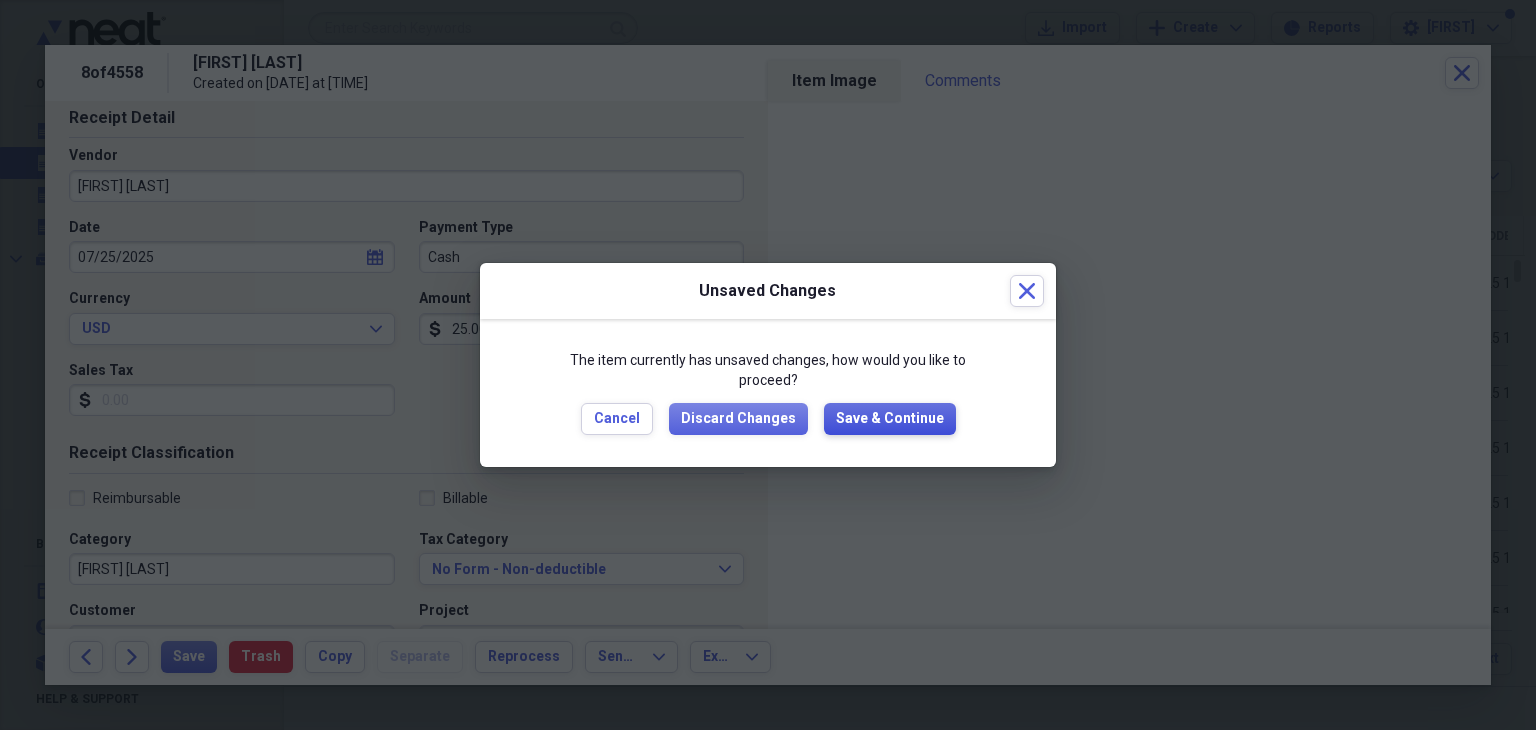 click on "Save & Continue" at bounding box center [890, 419] 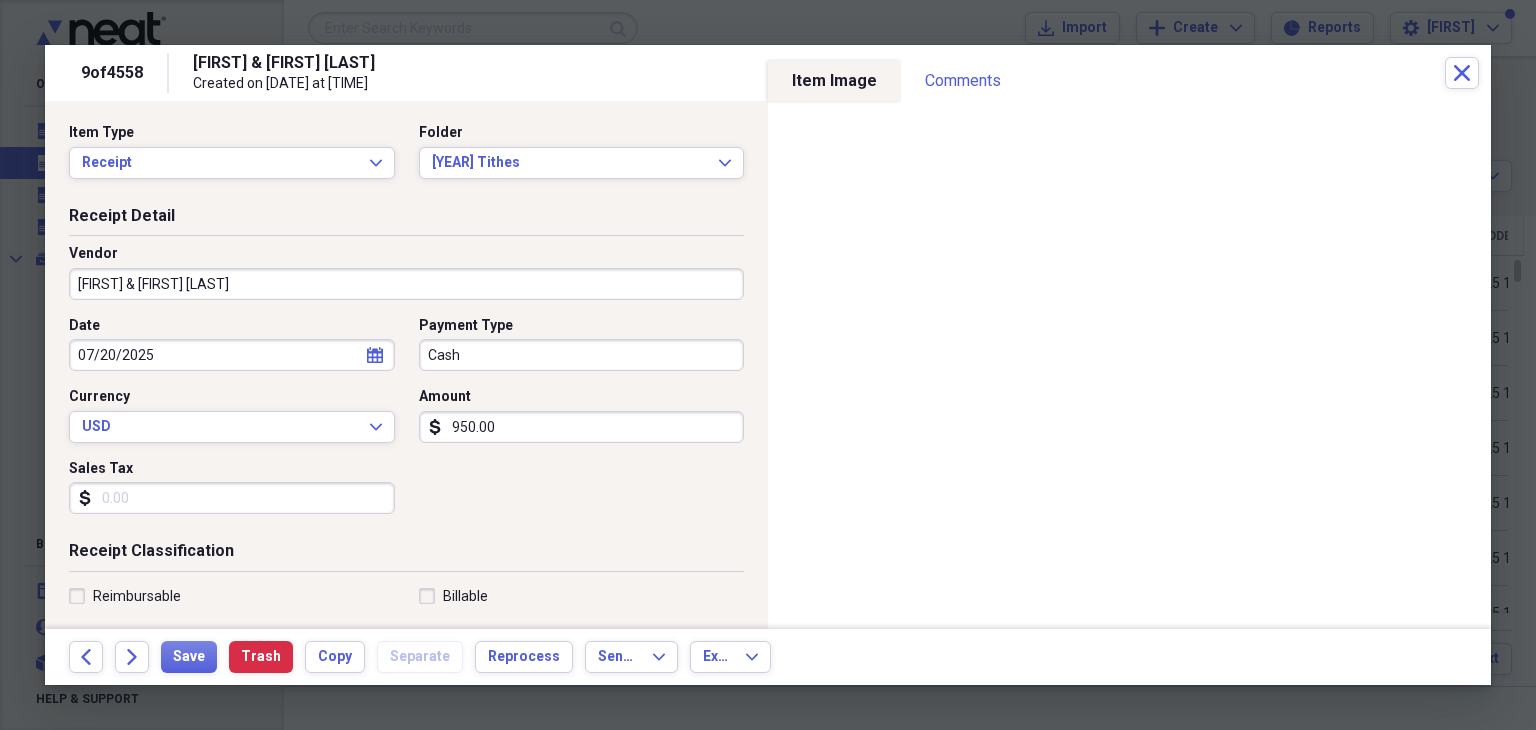 scroll, scrollTop: 0, scrollLeft: 0, axis: both 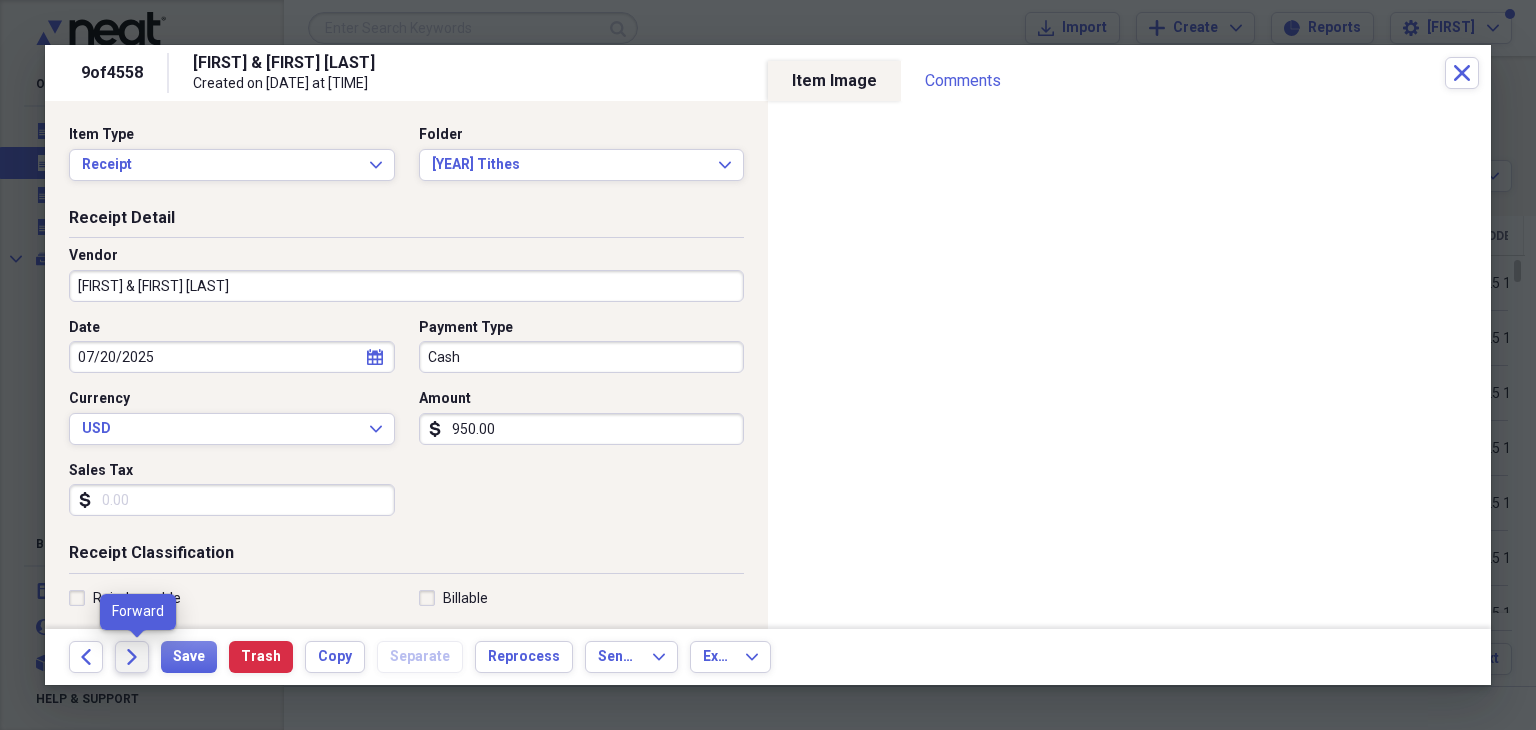 click 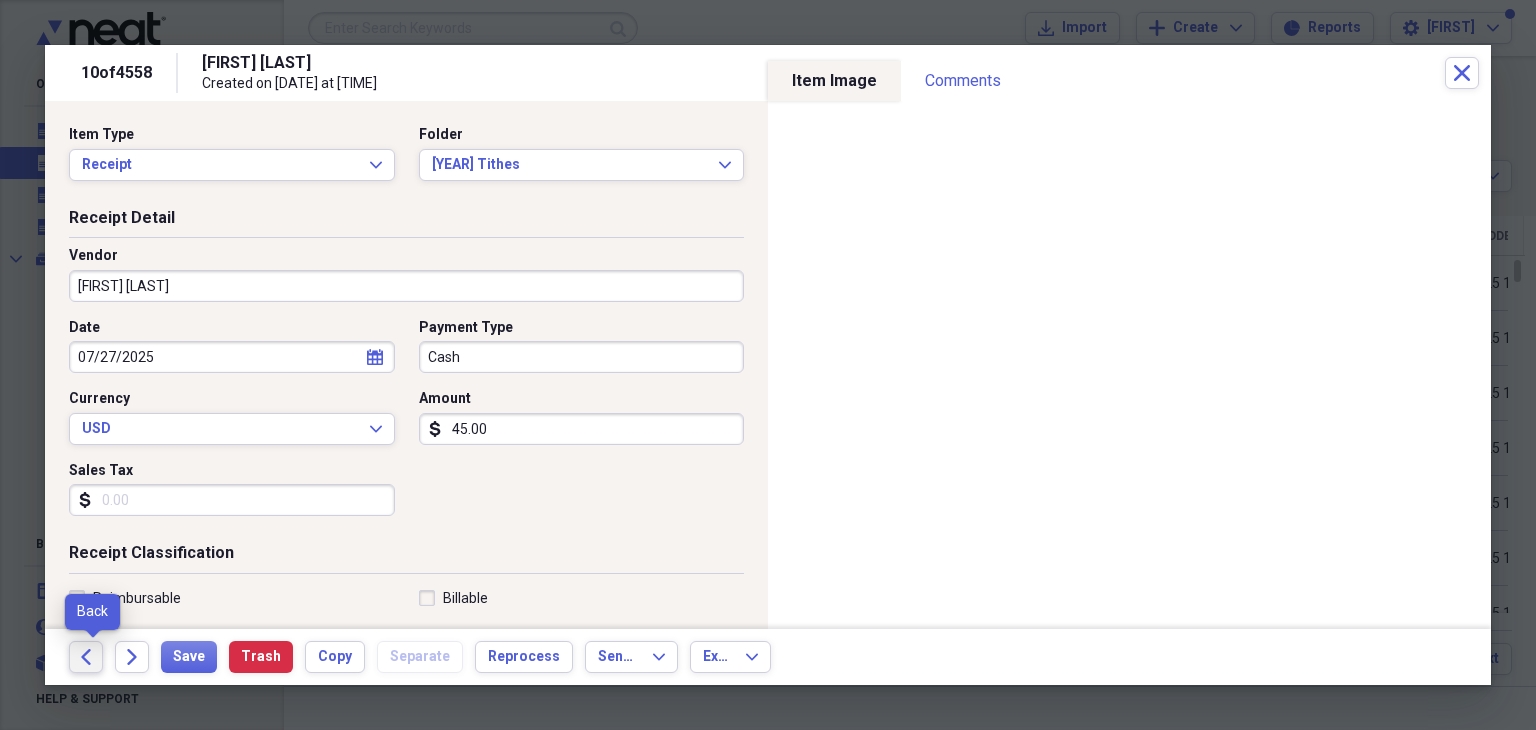 click 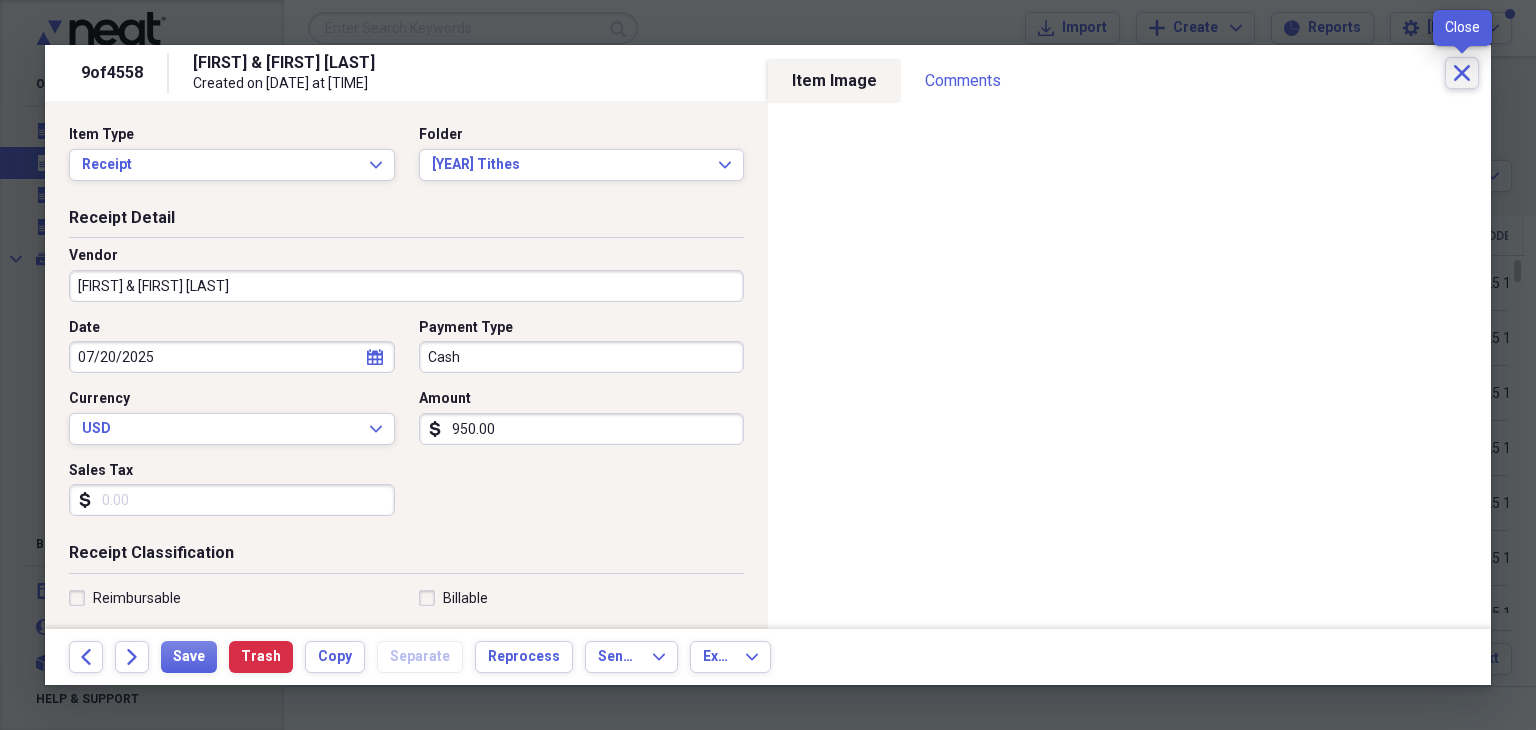 click on "Close" 